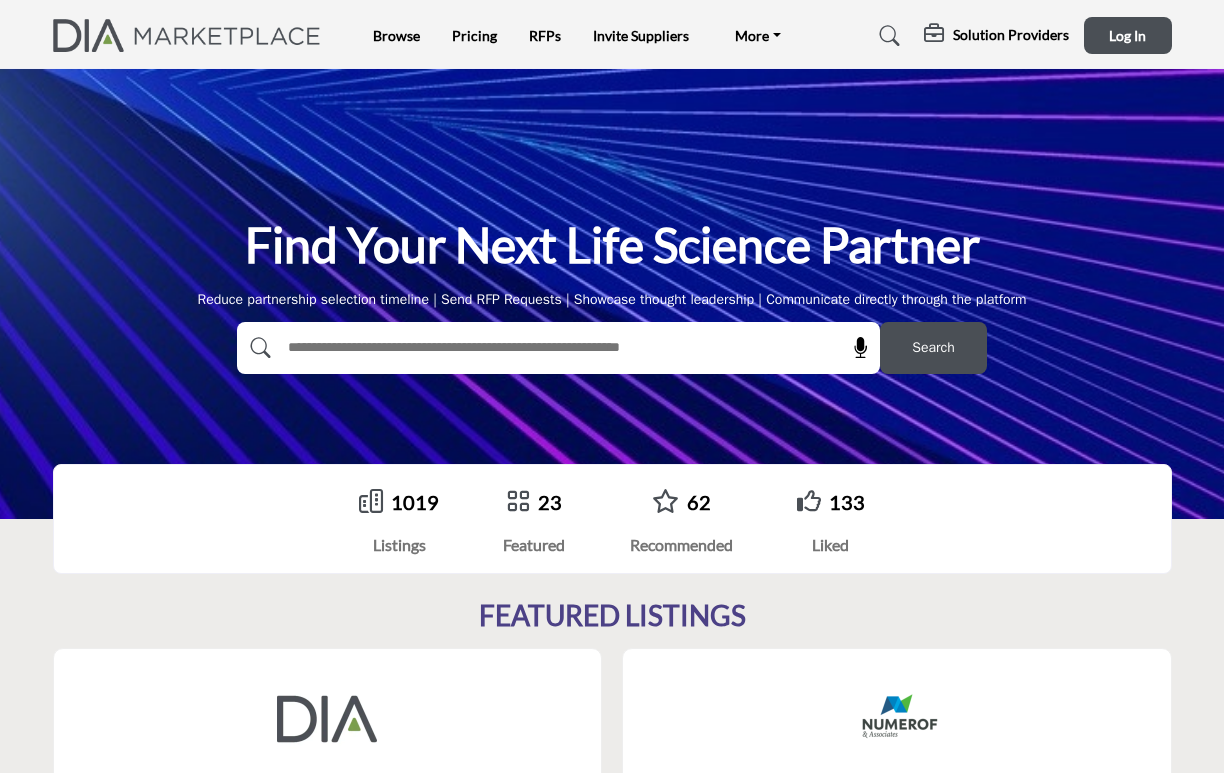 scroll, scrollTop: 0, scrollLeft: 0, axis: both 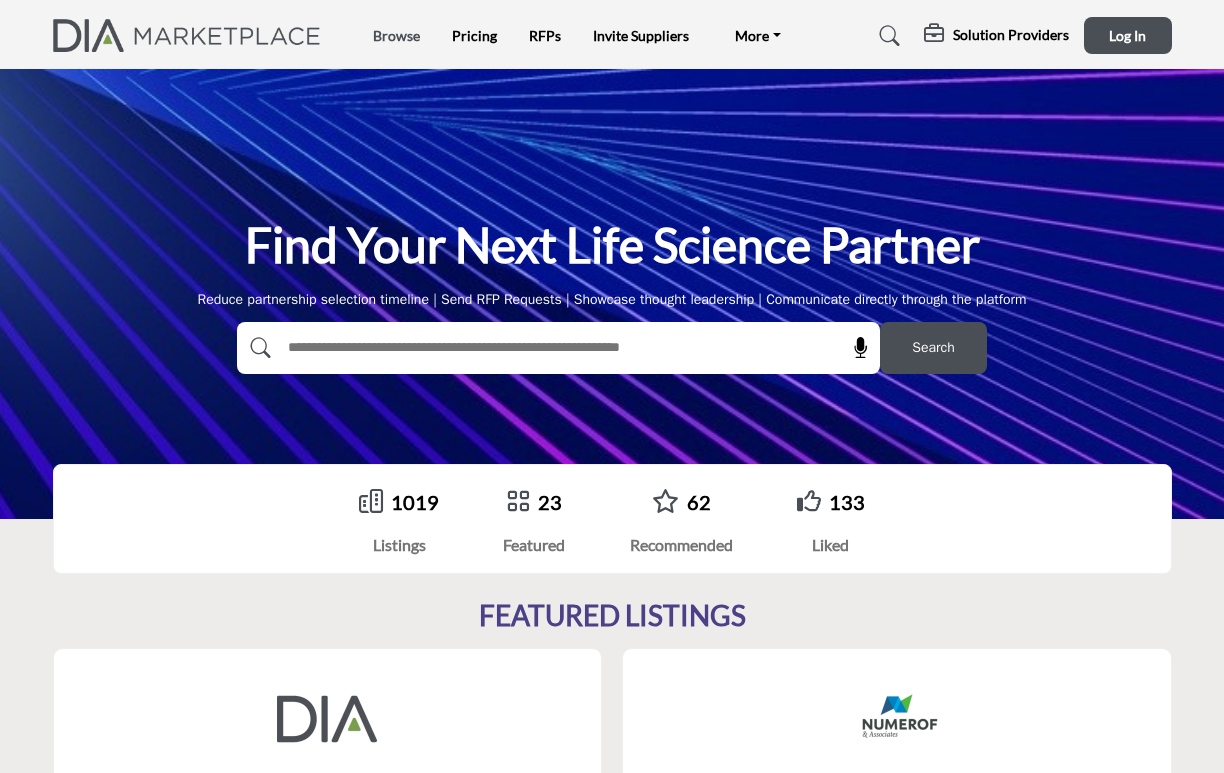 click on "Browse" at bounding box center [396, 35] 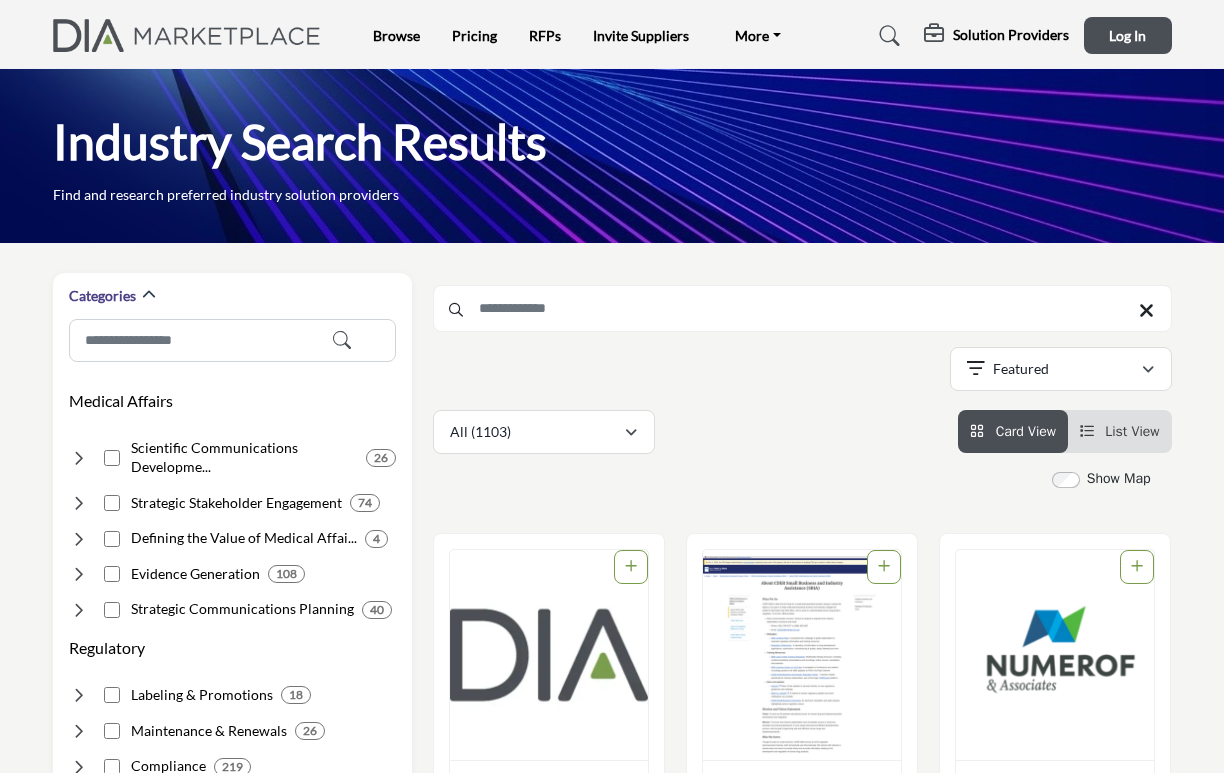 scroll, scrollTop: 0, scrollLeft: 0, axis: both 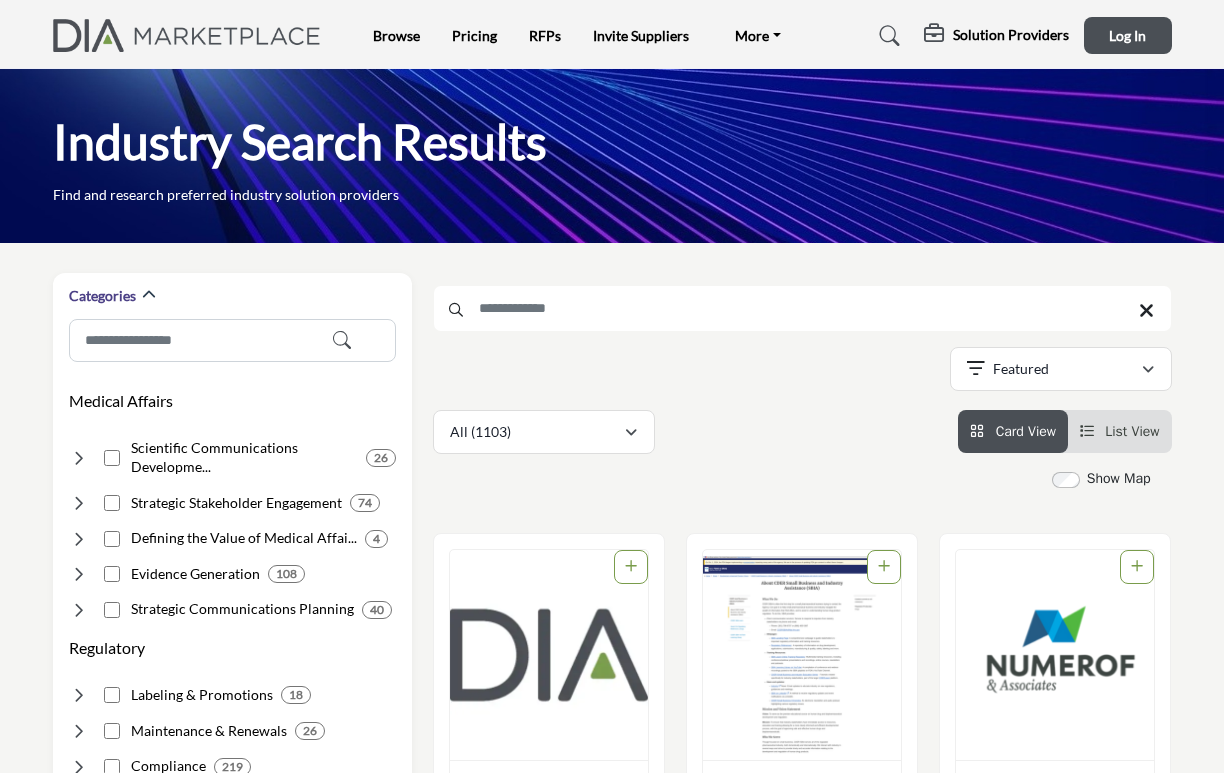 click at bounding box center (802, 308) 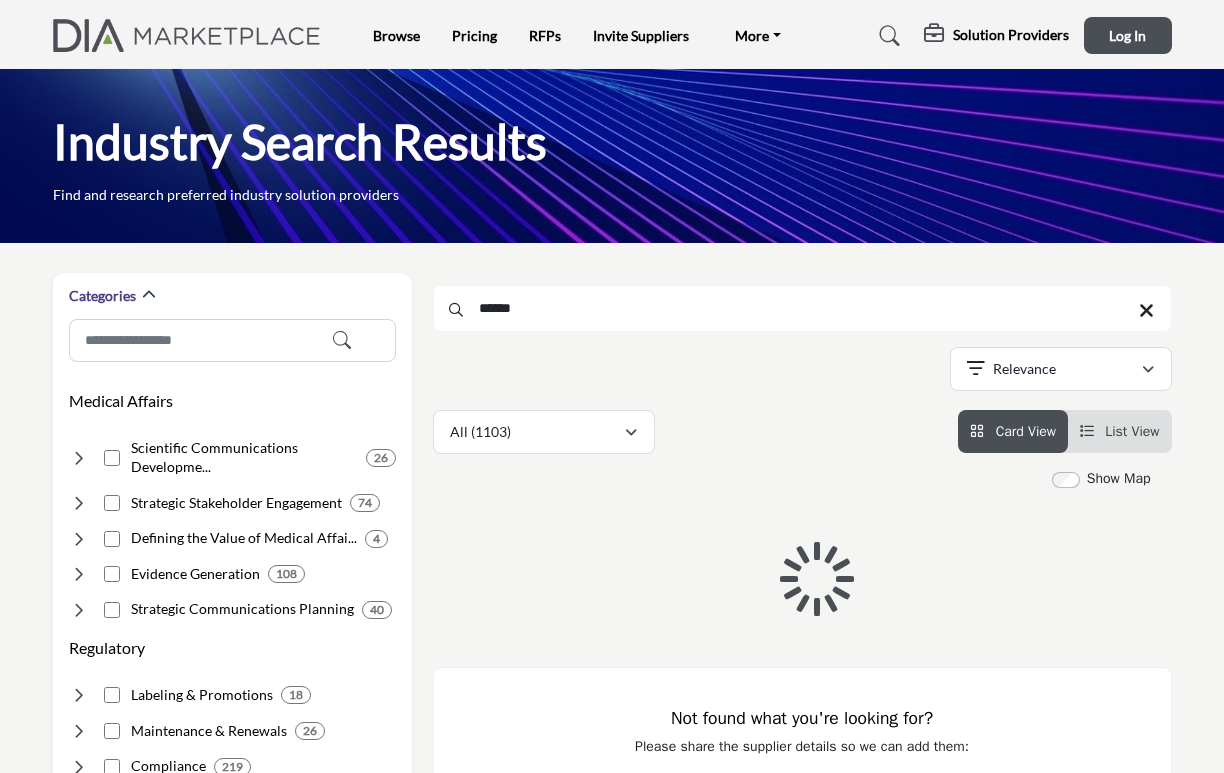 type on "******" 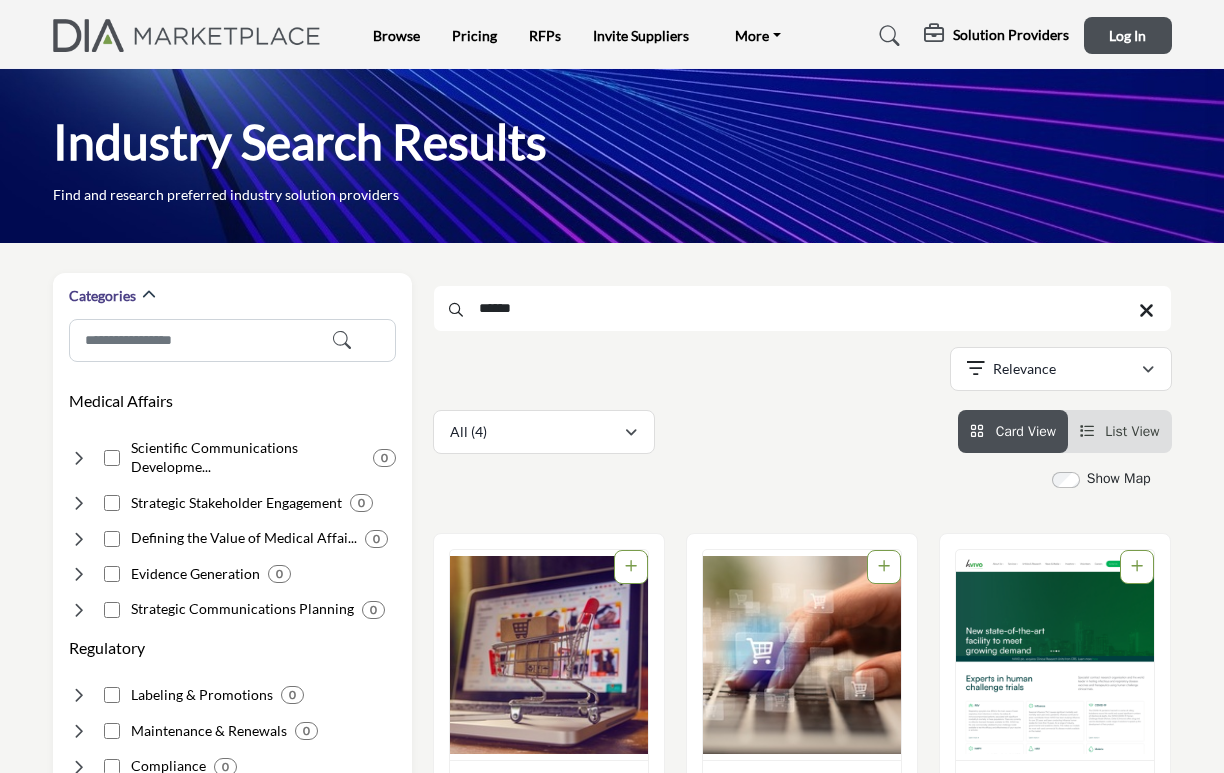 scroll, scrollTop: 0, scrollLeft: 0, axis: both 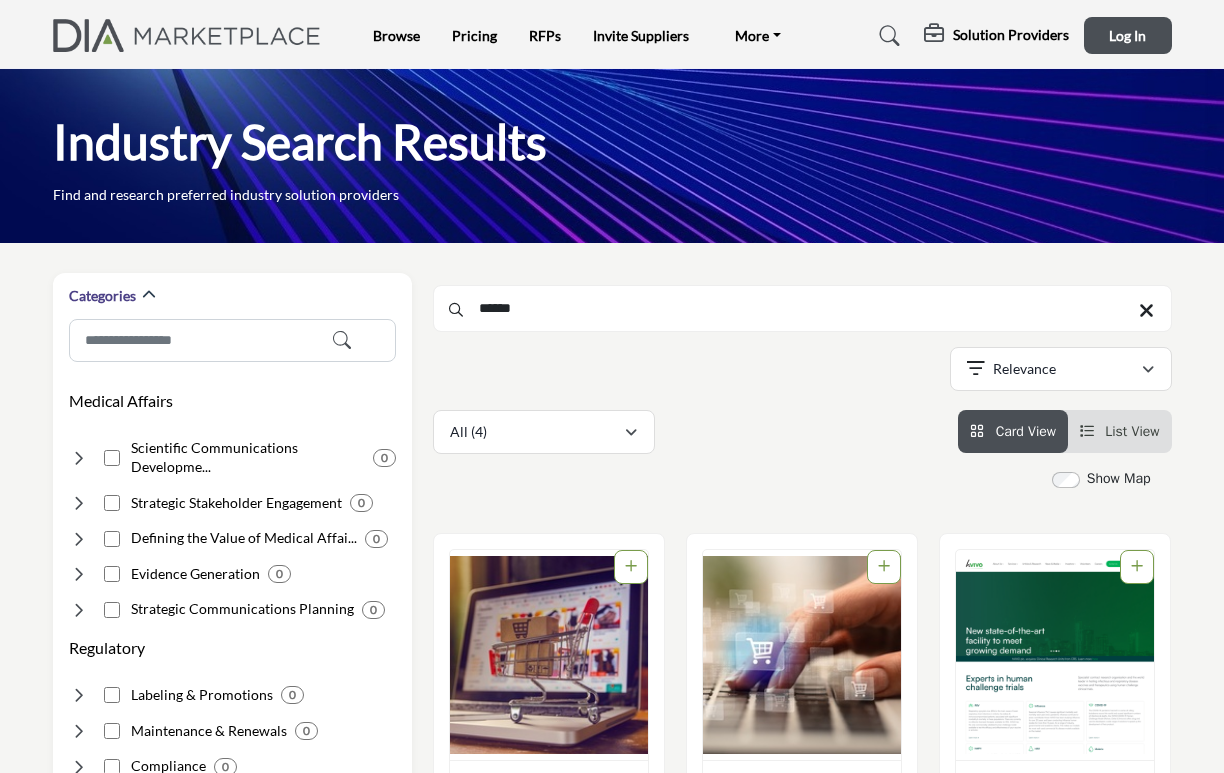 click on "Solution Providers" at bounding box center [1011, 35] 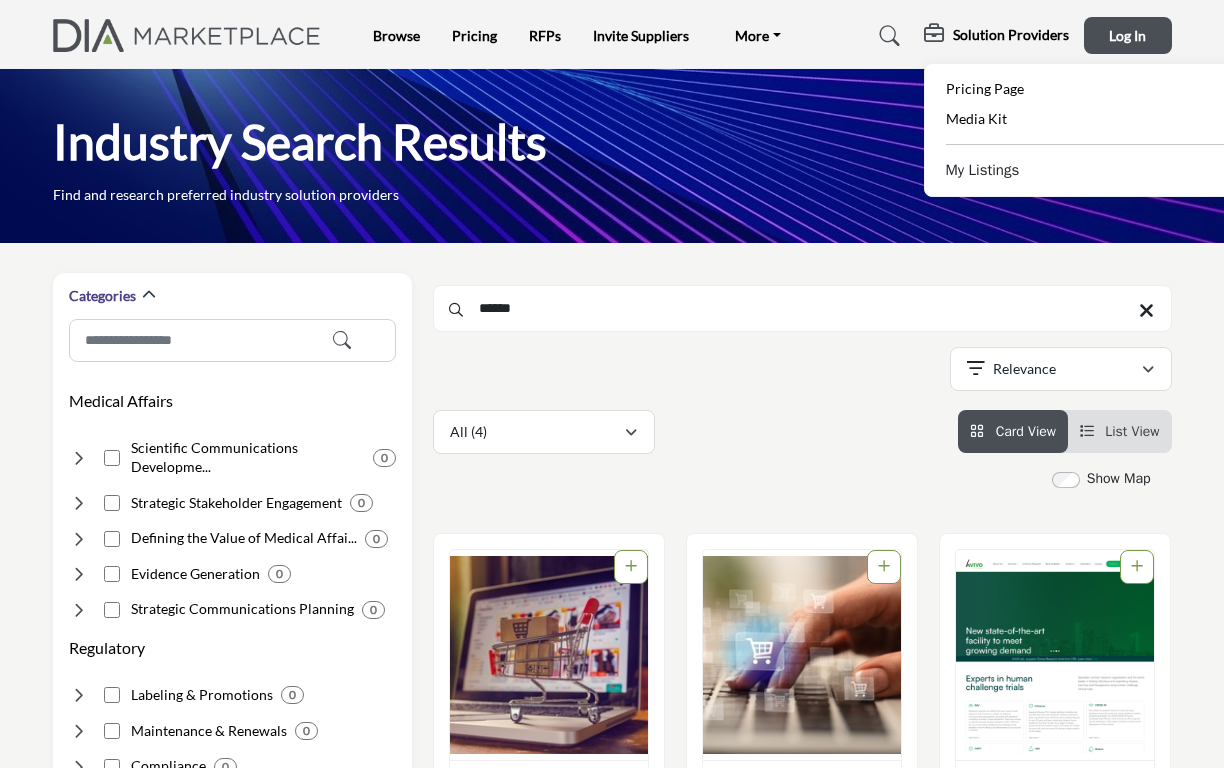 click on "My Listings" at bounding box center (983, 170) 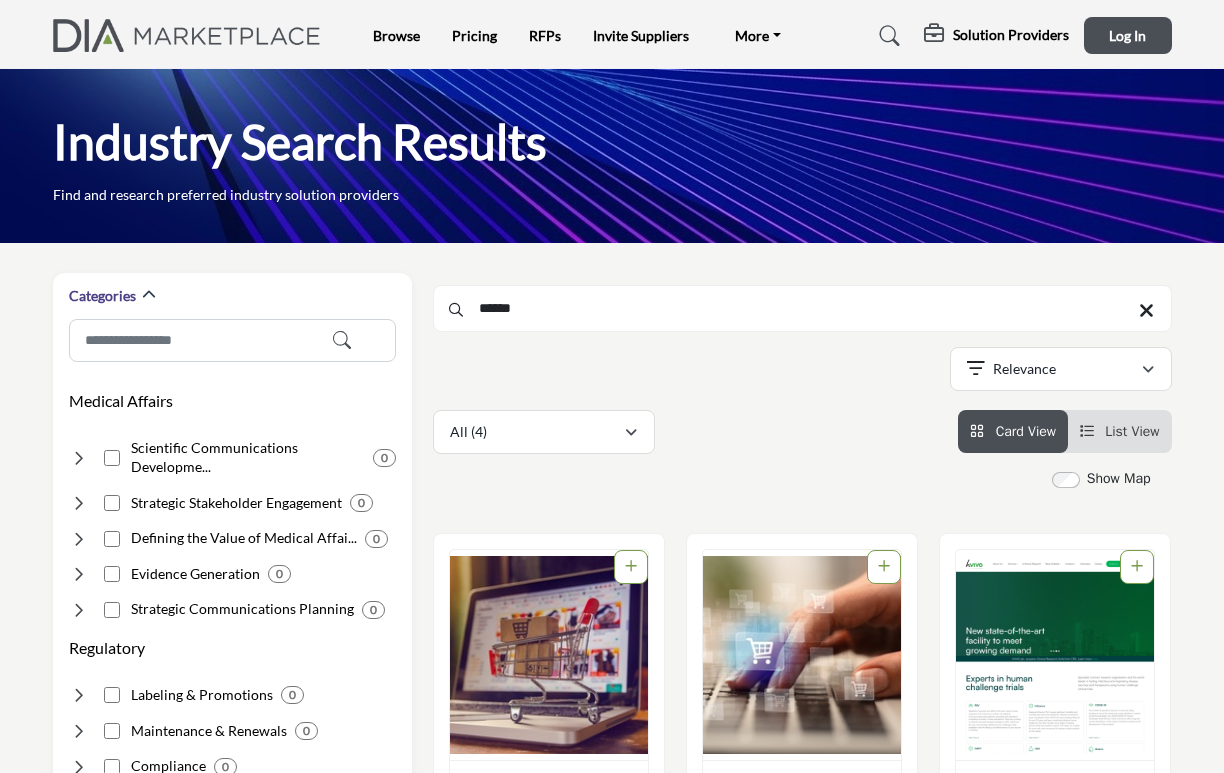 click on "Log In" at bounding box center [1127, 35] 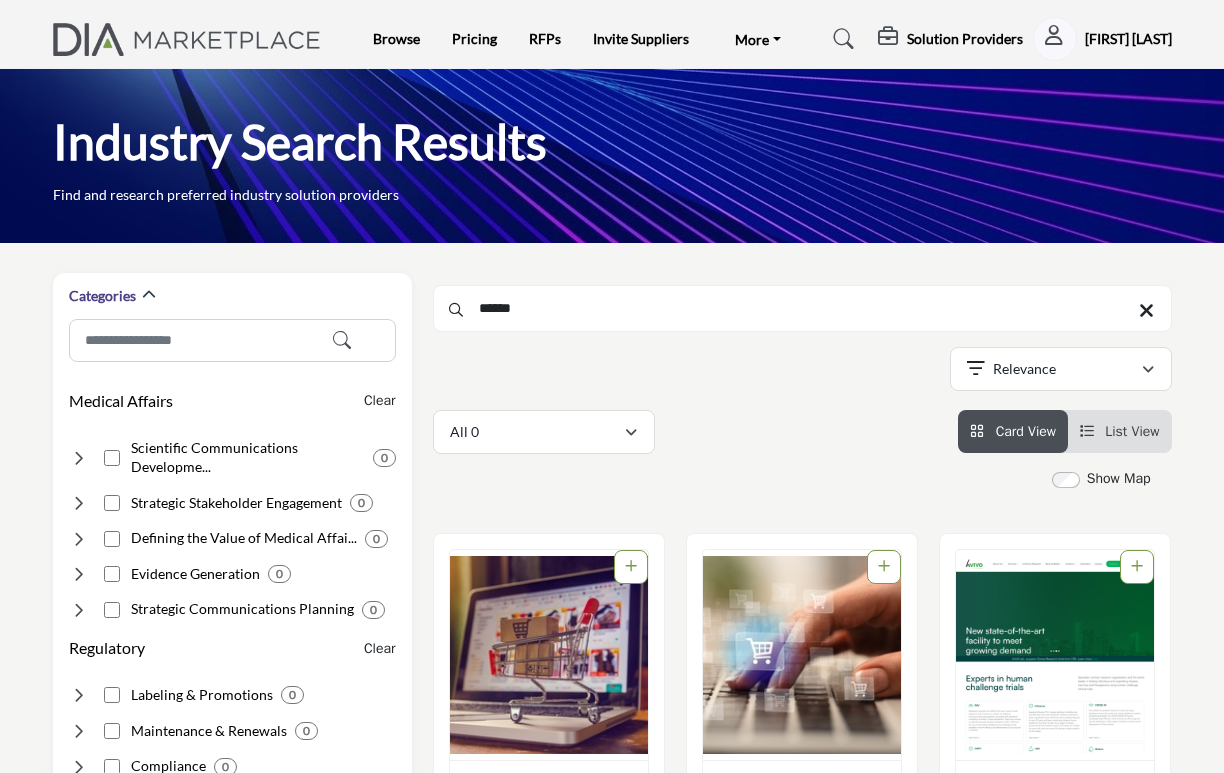 scroll, scrollTop: 0, scrollLeft: 0, axis: both 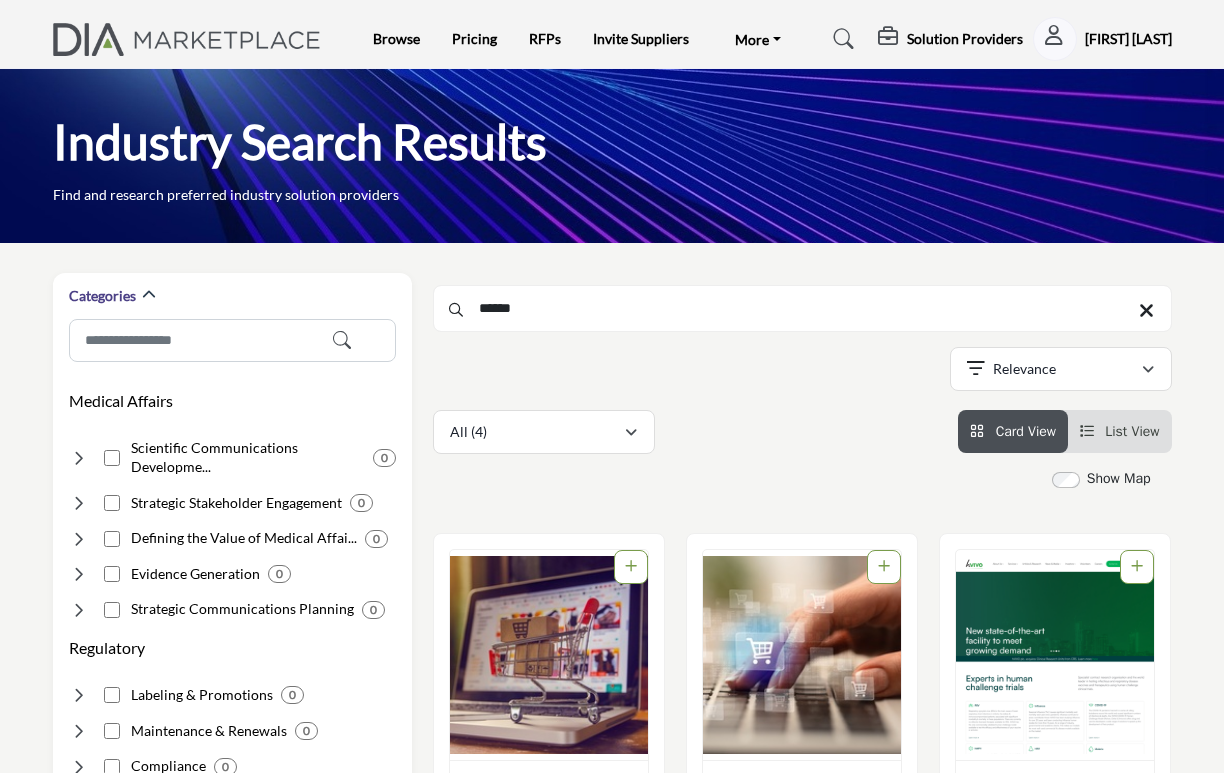 click on "Solution Providers" at bounding box center (965, 39) 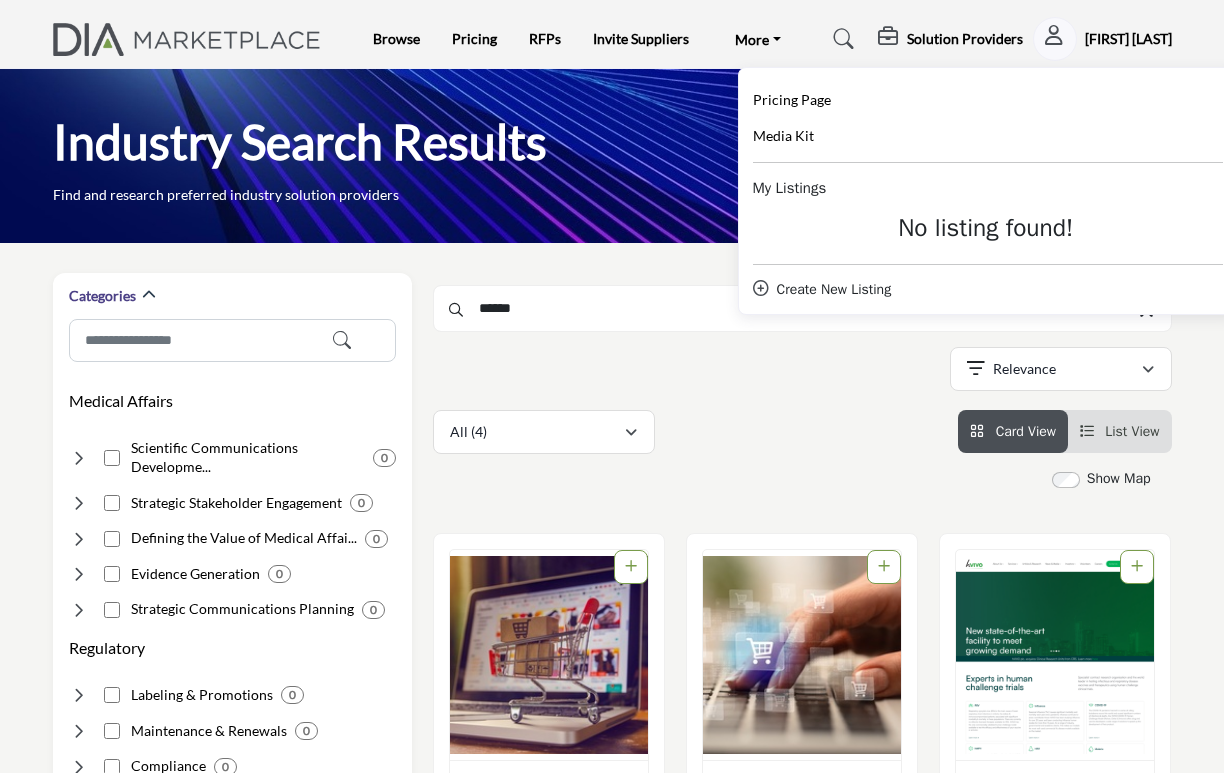 click on "Create New Listing" at bounding box center [988, 289] 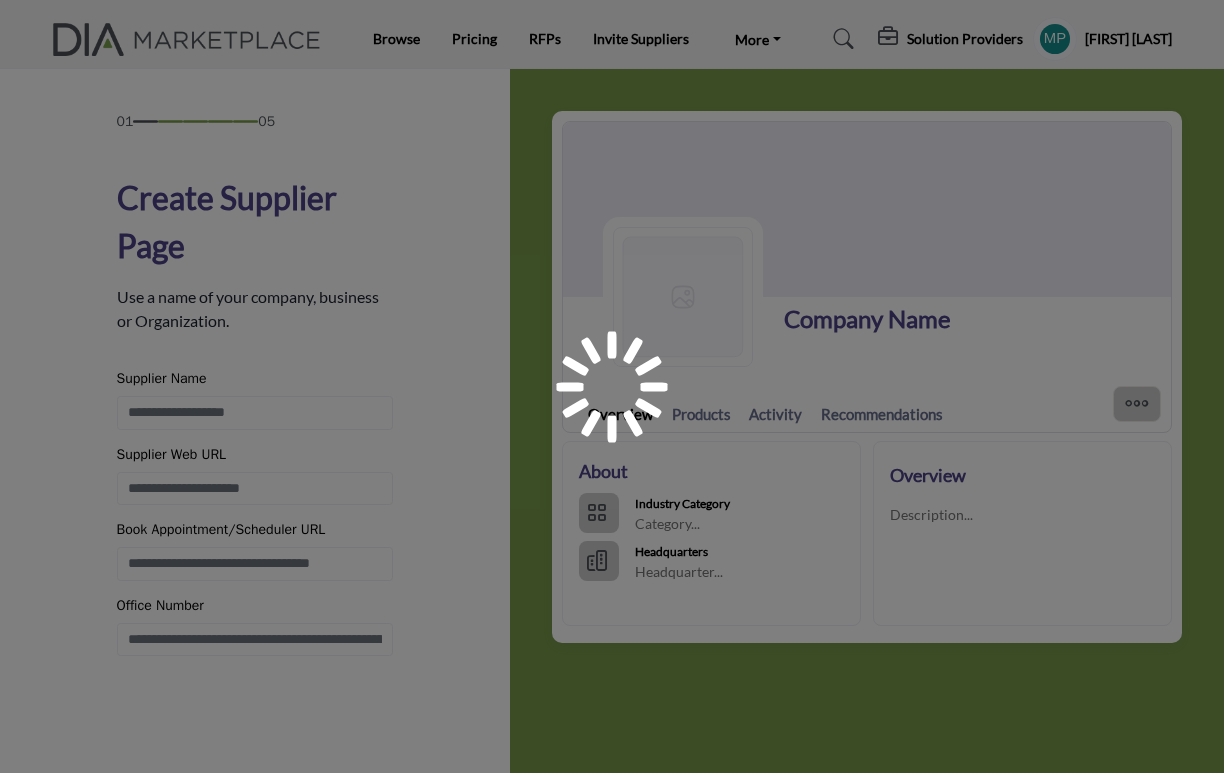 scroll, scrollTop: 0, scrollLeft: 0, axis: both 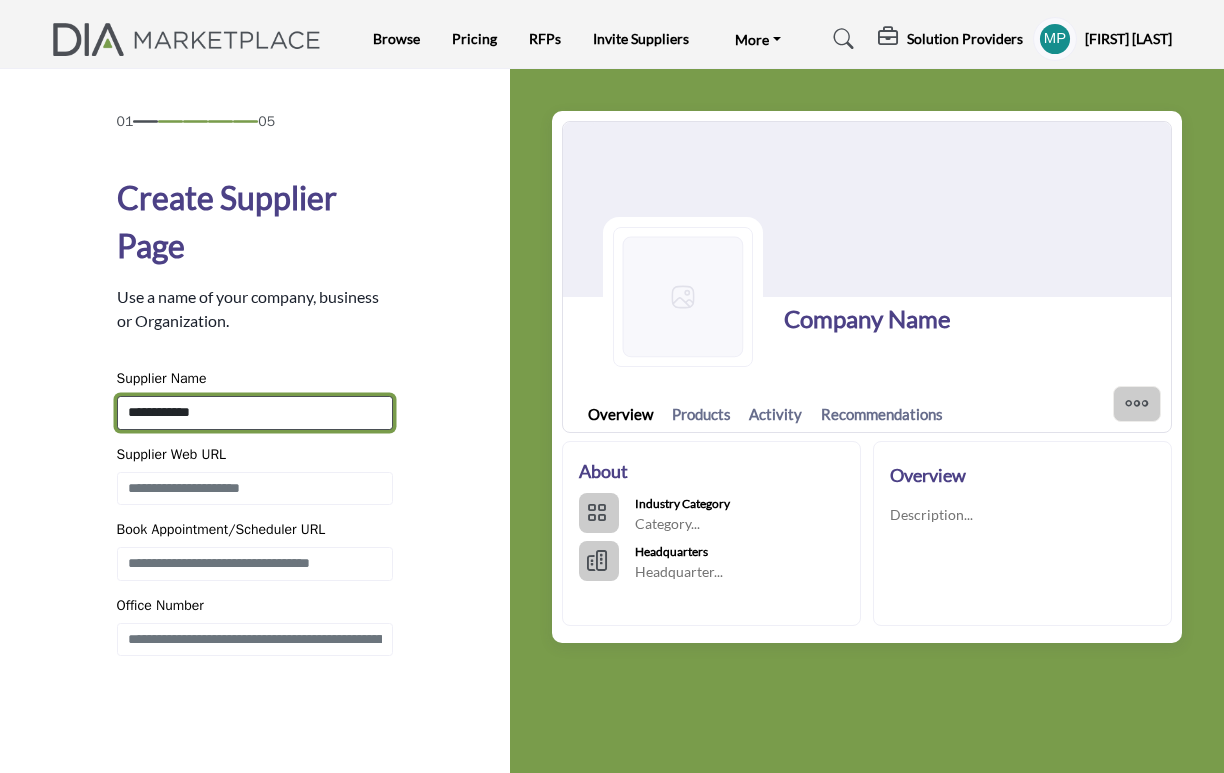 type on "**********" 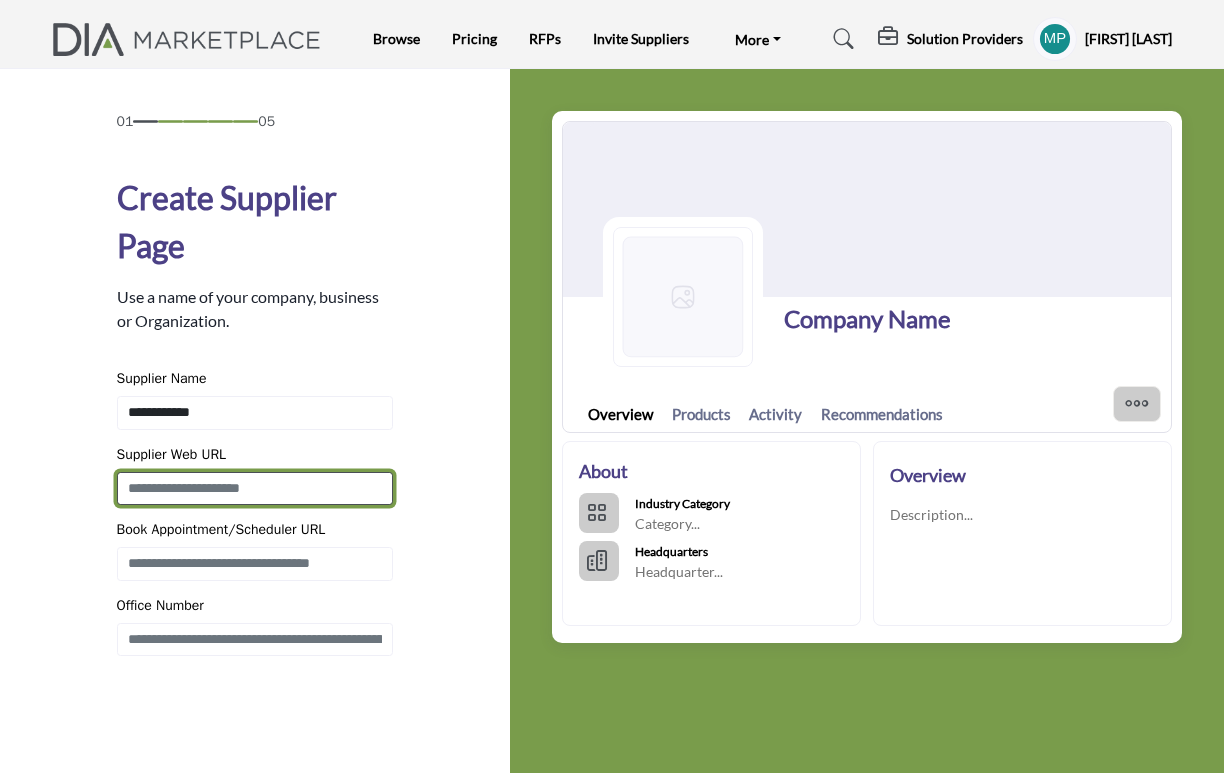 paste on "**********" 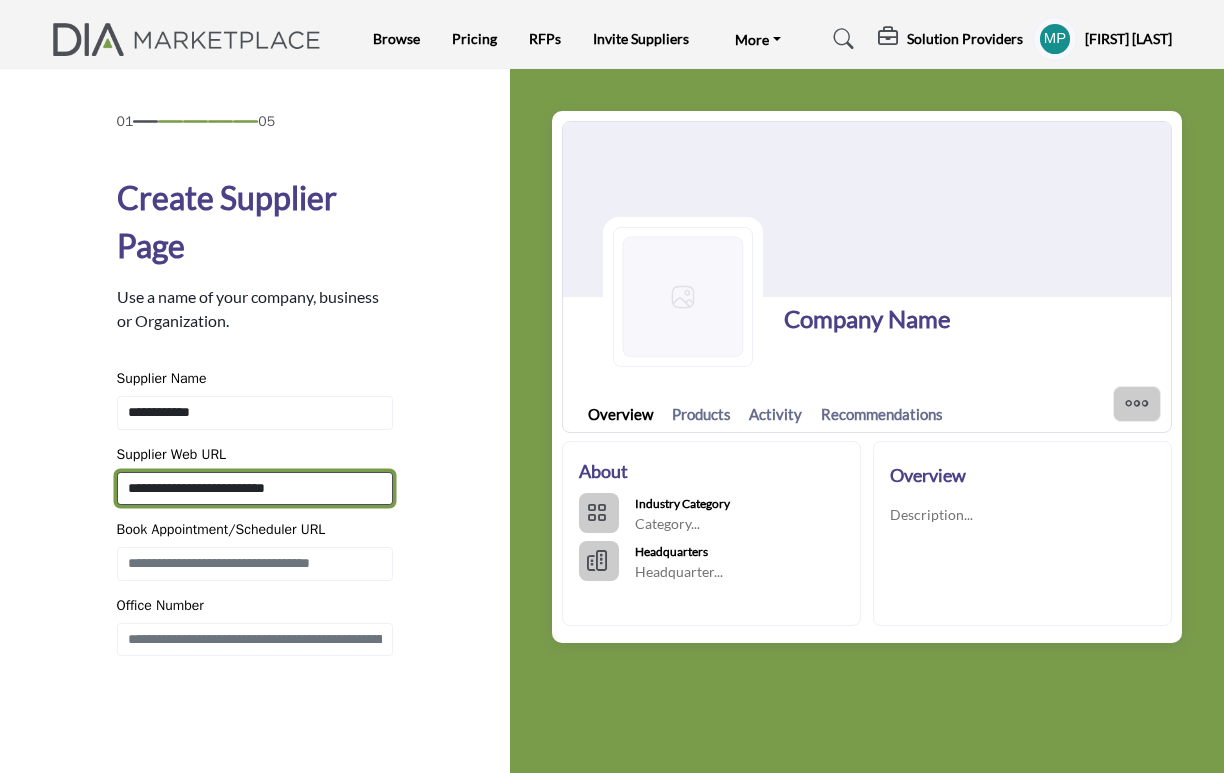 click on "**********" at bounding box center [255, 489] 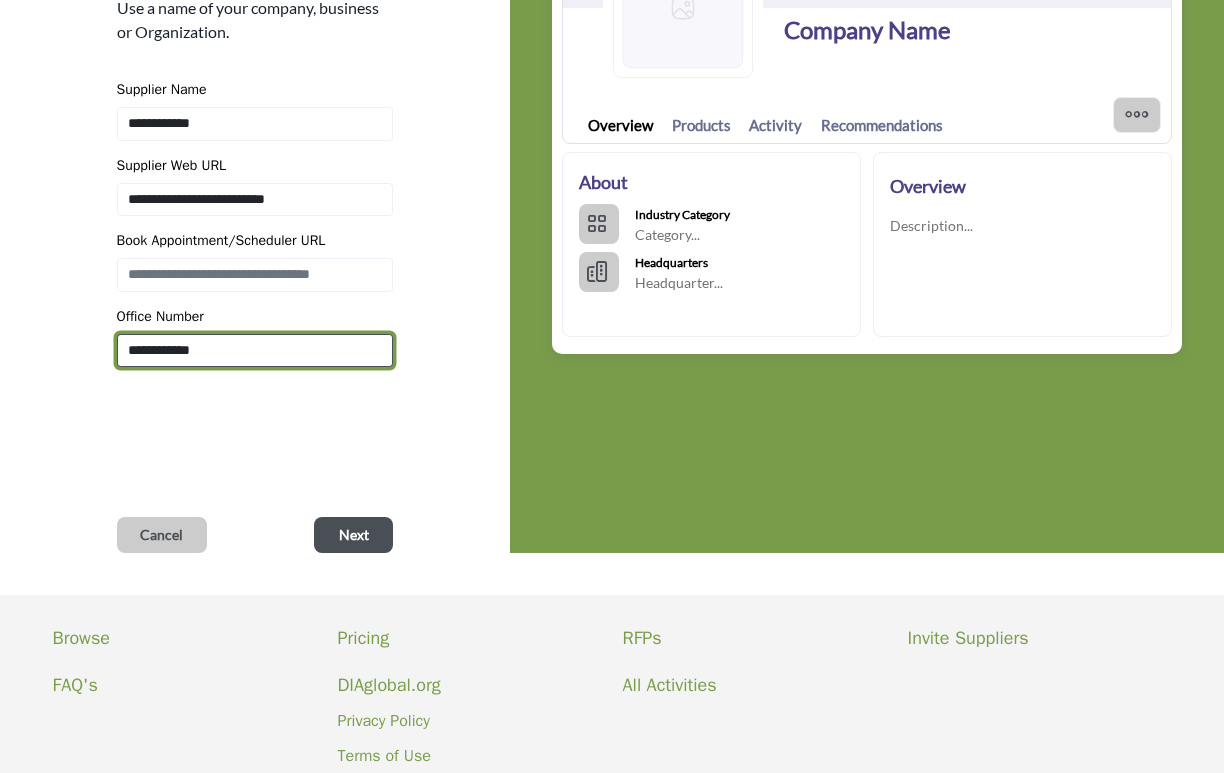 scroll, scrollTop: 305, scrollLeft: 0, axis: vertical 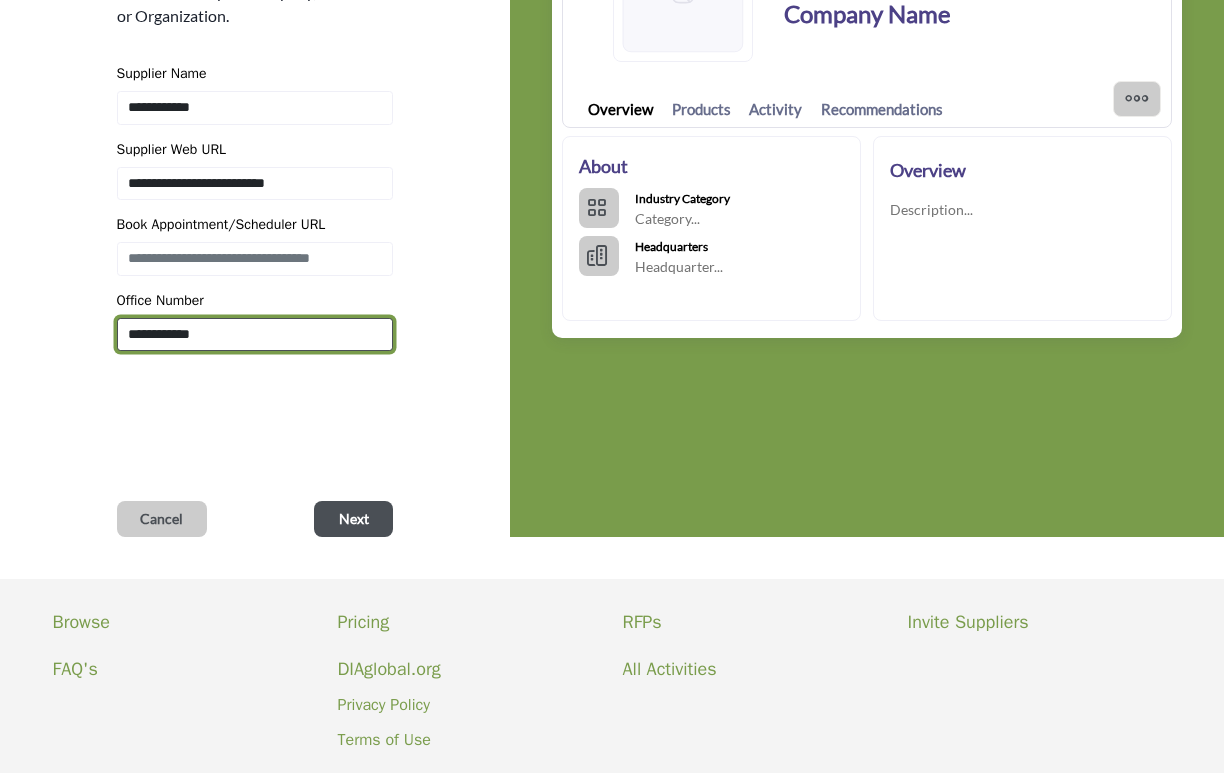 type on "**********" 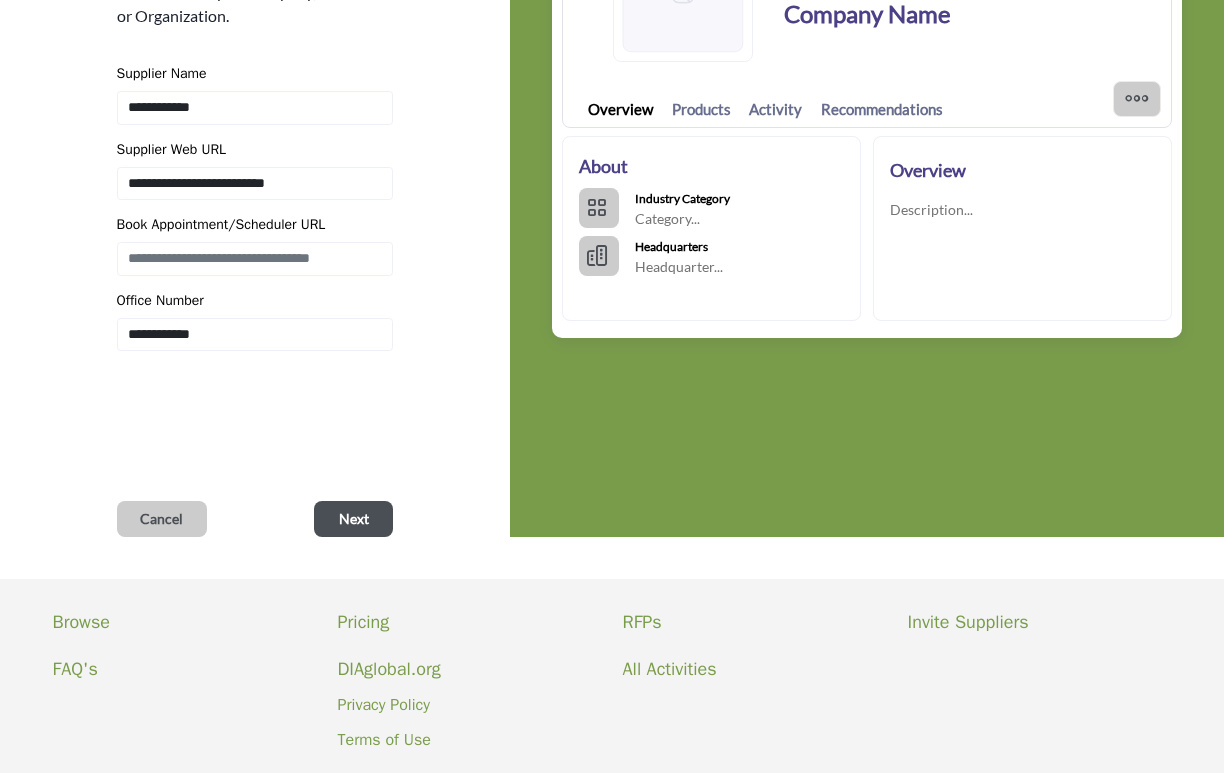 click on "Next" at bounding box center (354, 519) 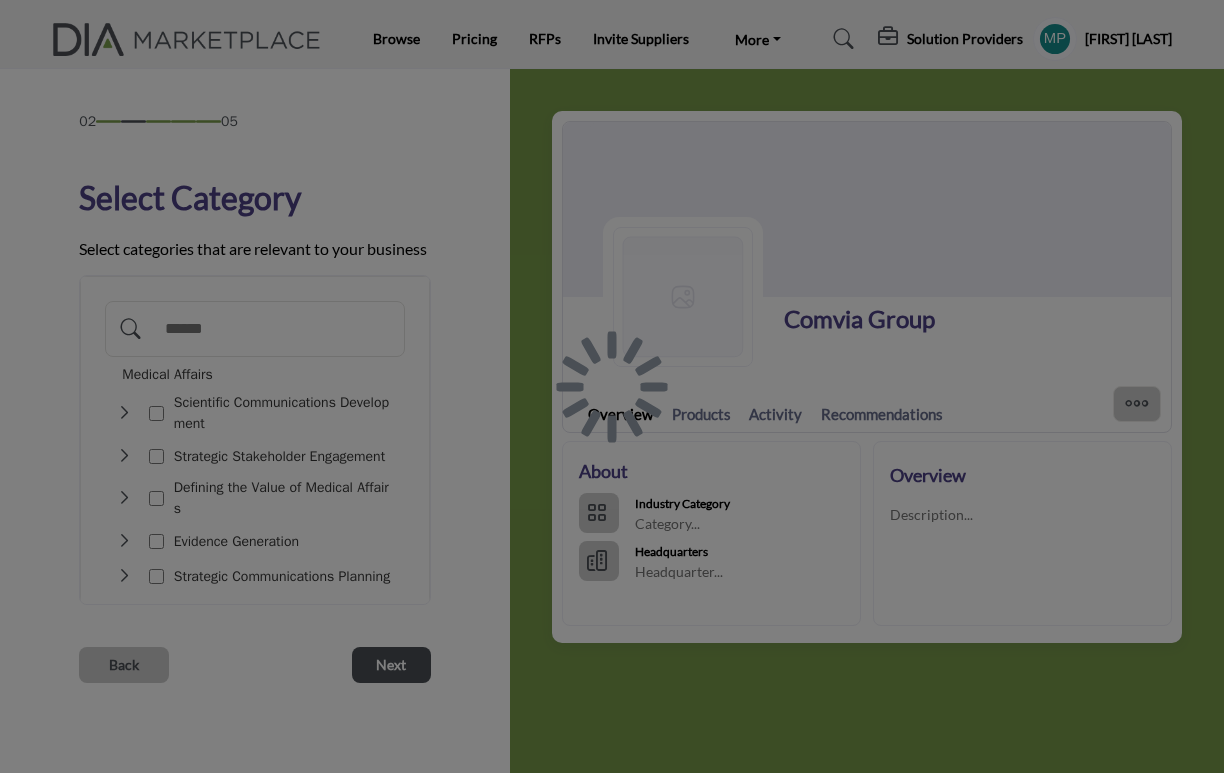 scroll, scrollTop: 0, scrollLeft: 0, axis: both 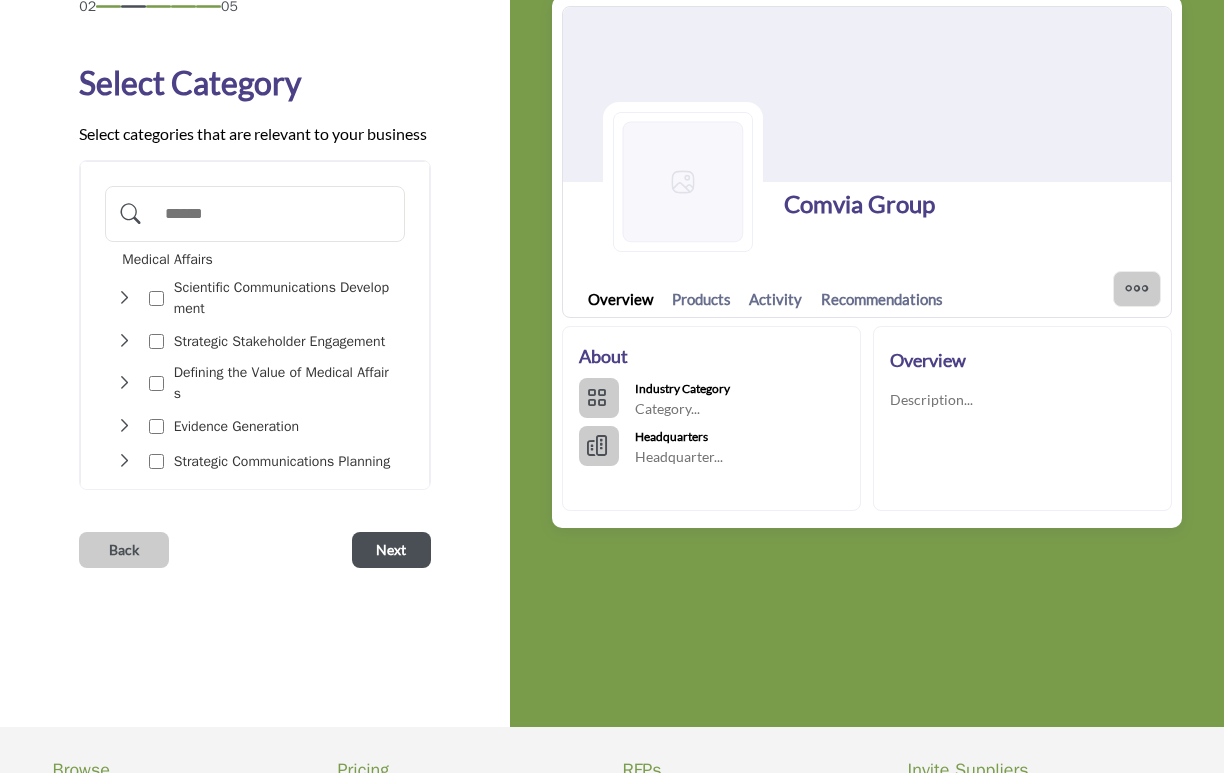 click at bounding box center [124, 298] 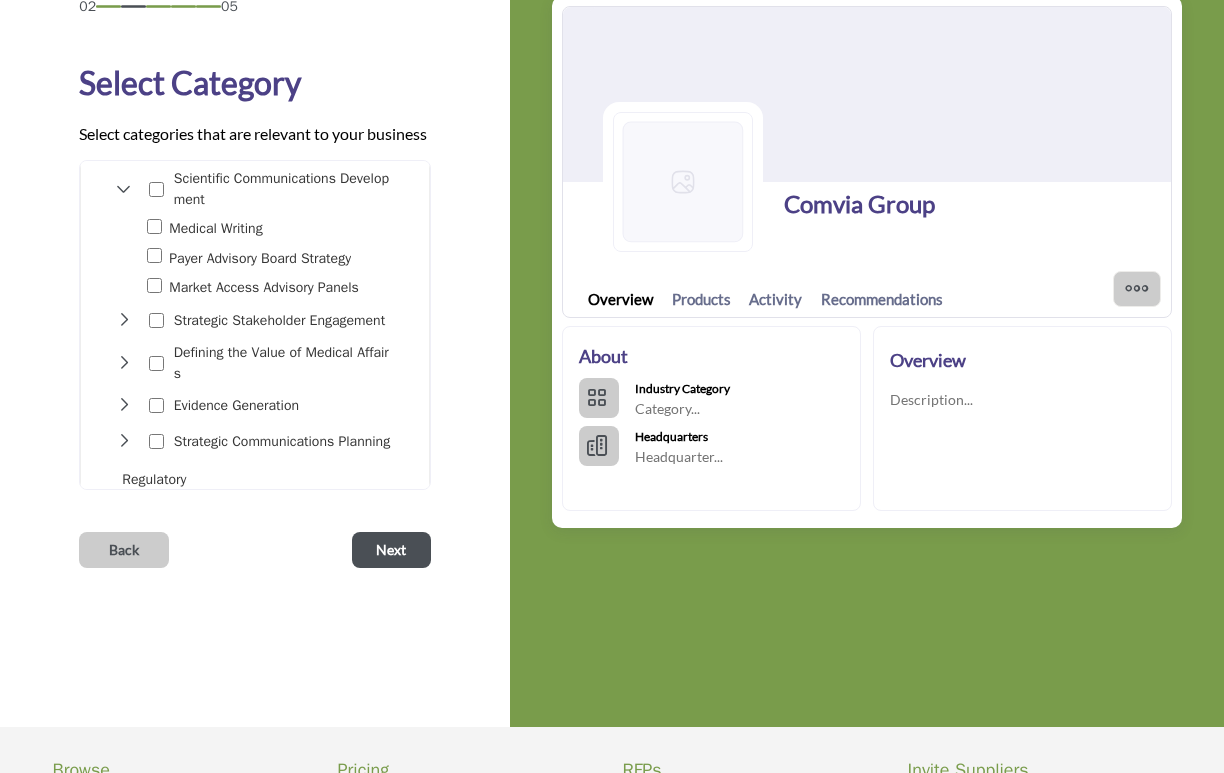 scroll, scrollTop: 114, scrollLeft: 0, axis: vertical 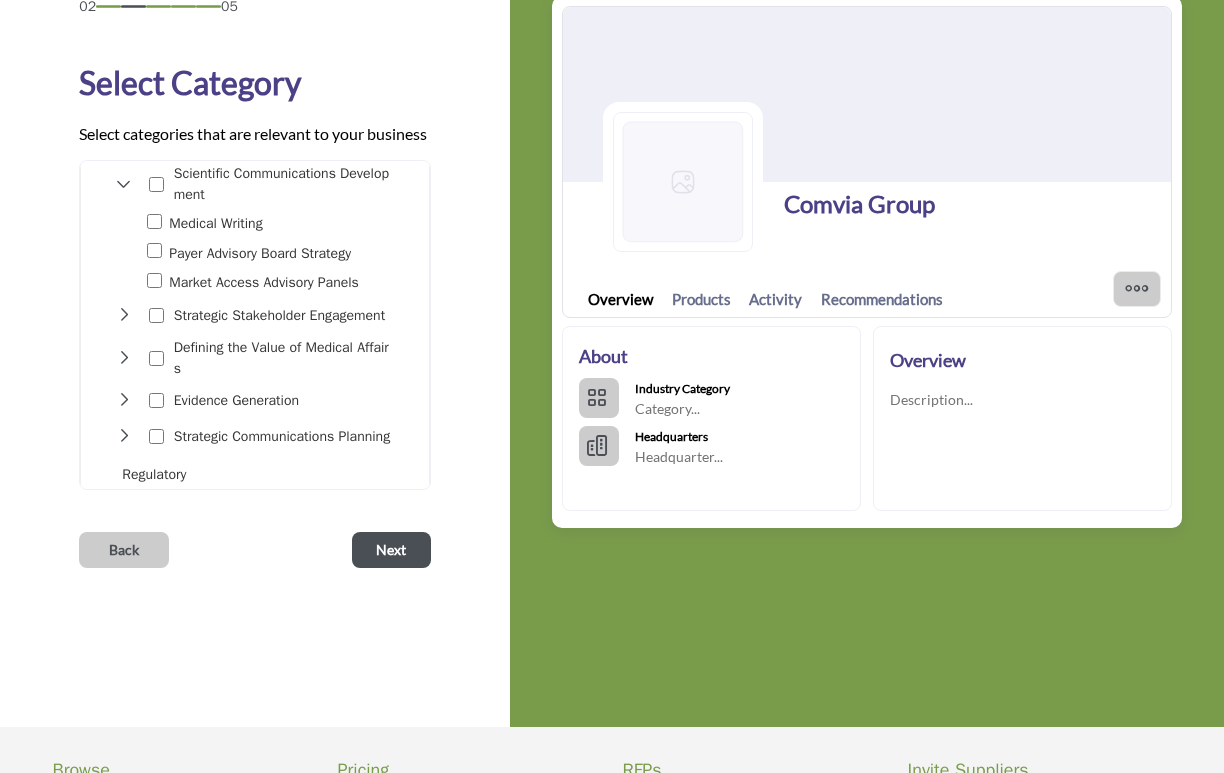 click at bounding box center (124, 315) 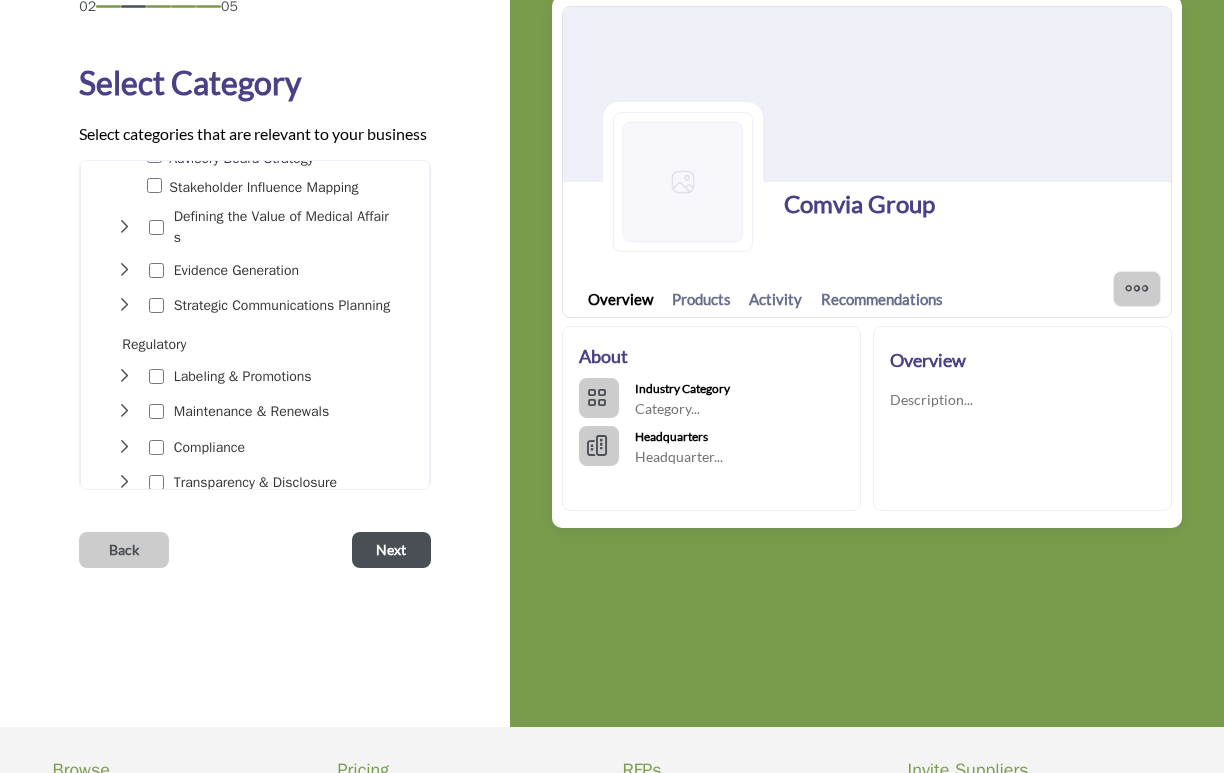 scroll, scrollTop: 341, scrollLeft: 0, axis: vertical 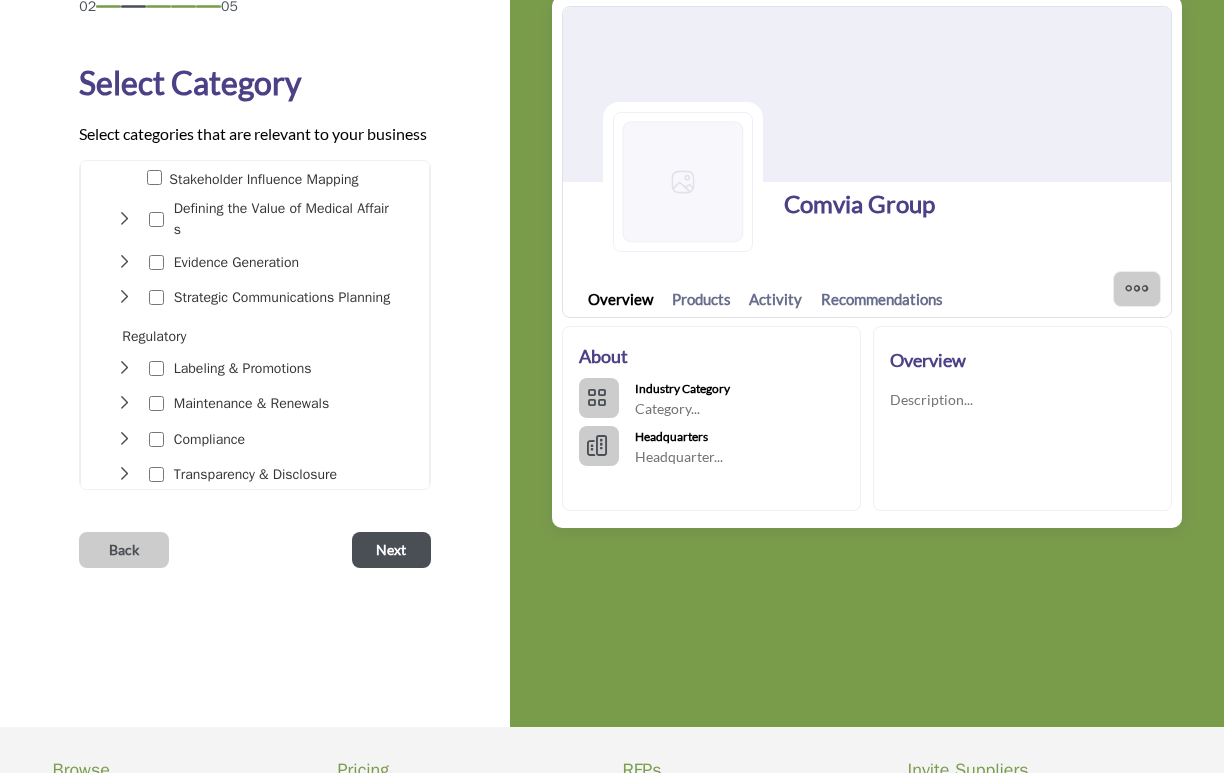 click at bounding box center (124, 297) 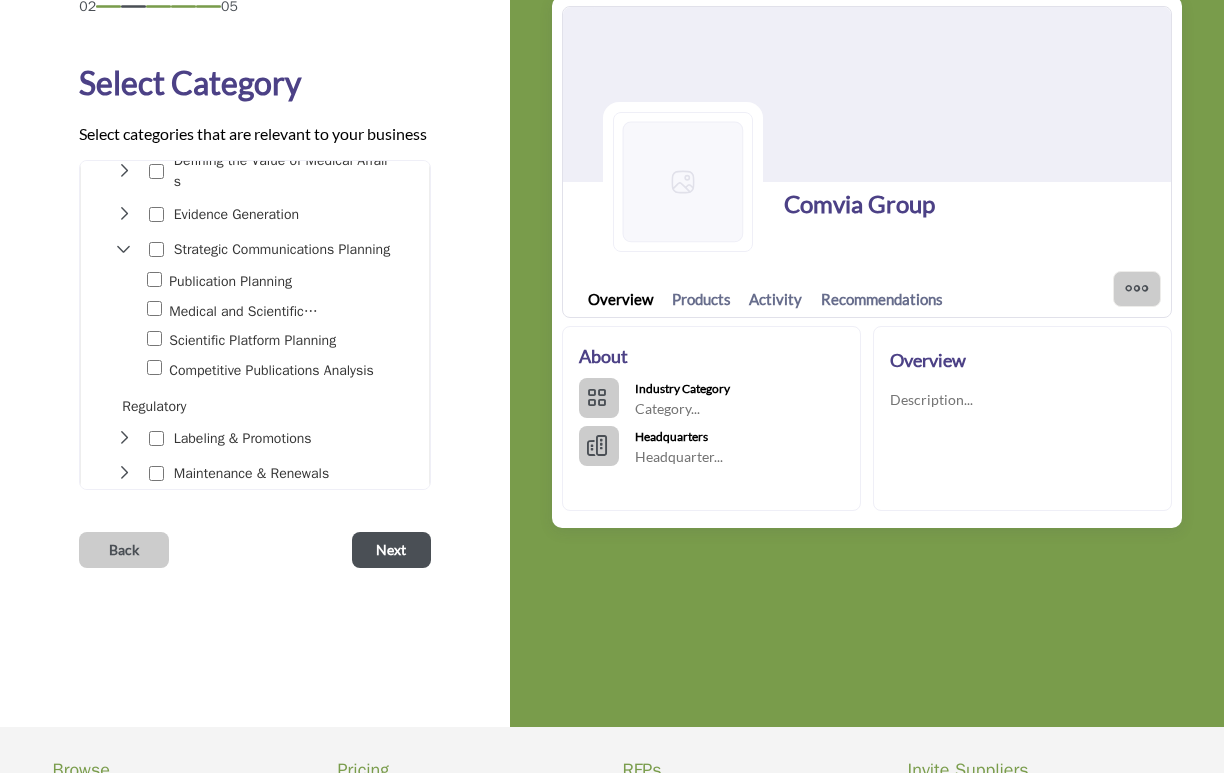 scroll, scrollTop: 394, scrollLeft: 0, axis: vertical 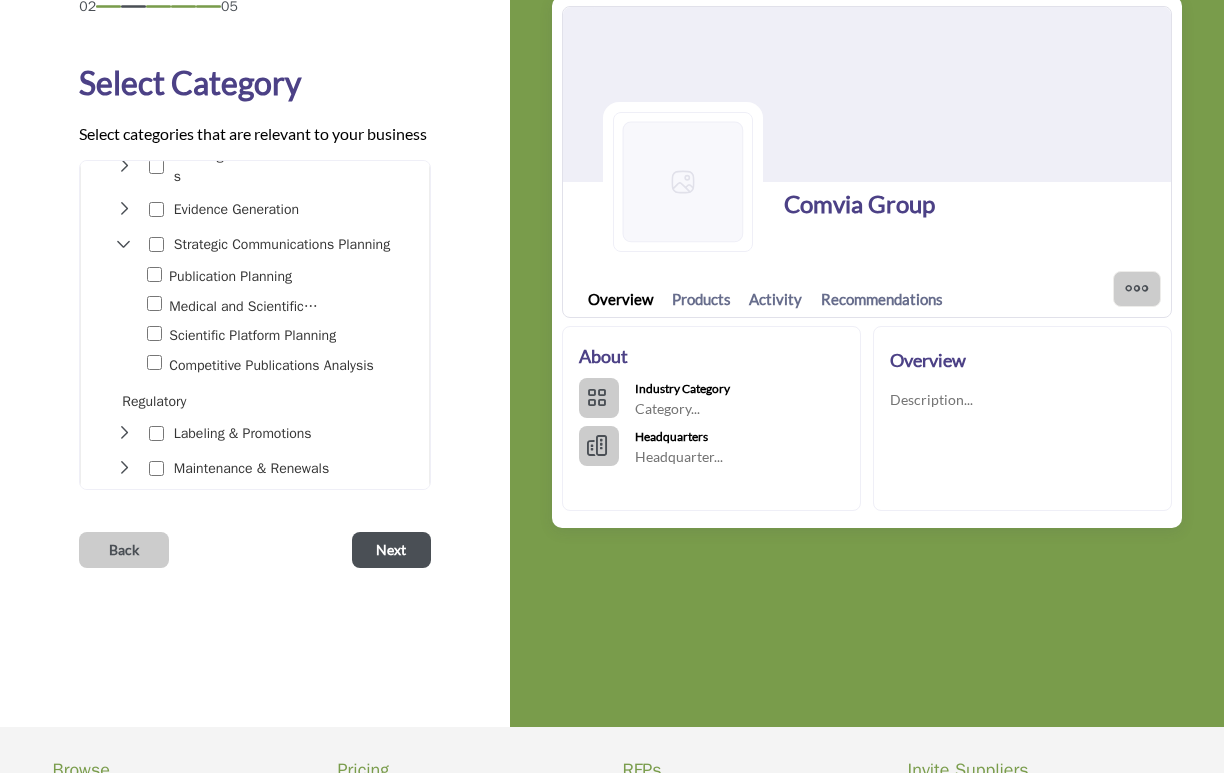 click on "Medical and Scientific Communications" at bounding box center [287, 306] 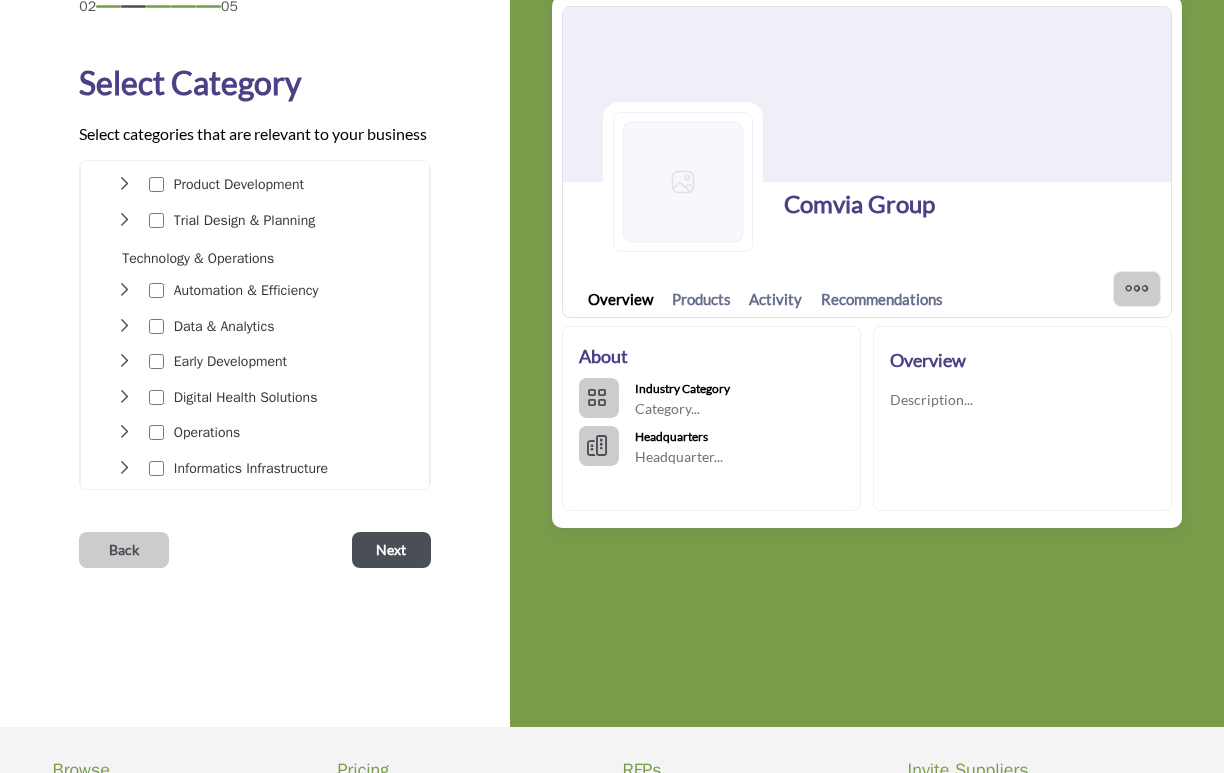 scroll, scrollTop: 1525, scrollLeft: 0, axis: vertical 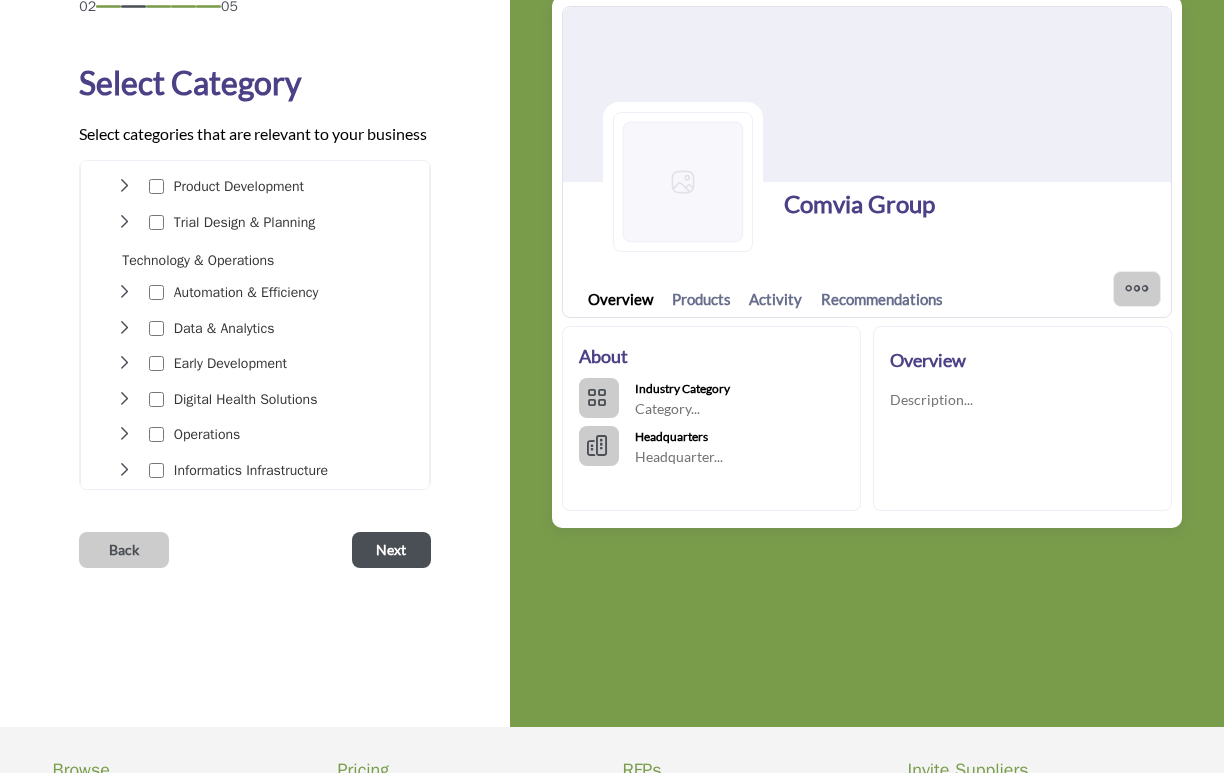 click at bounding box center [124, 434] 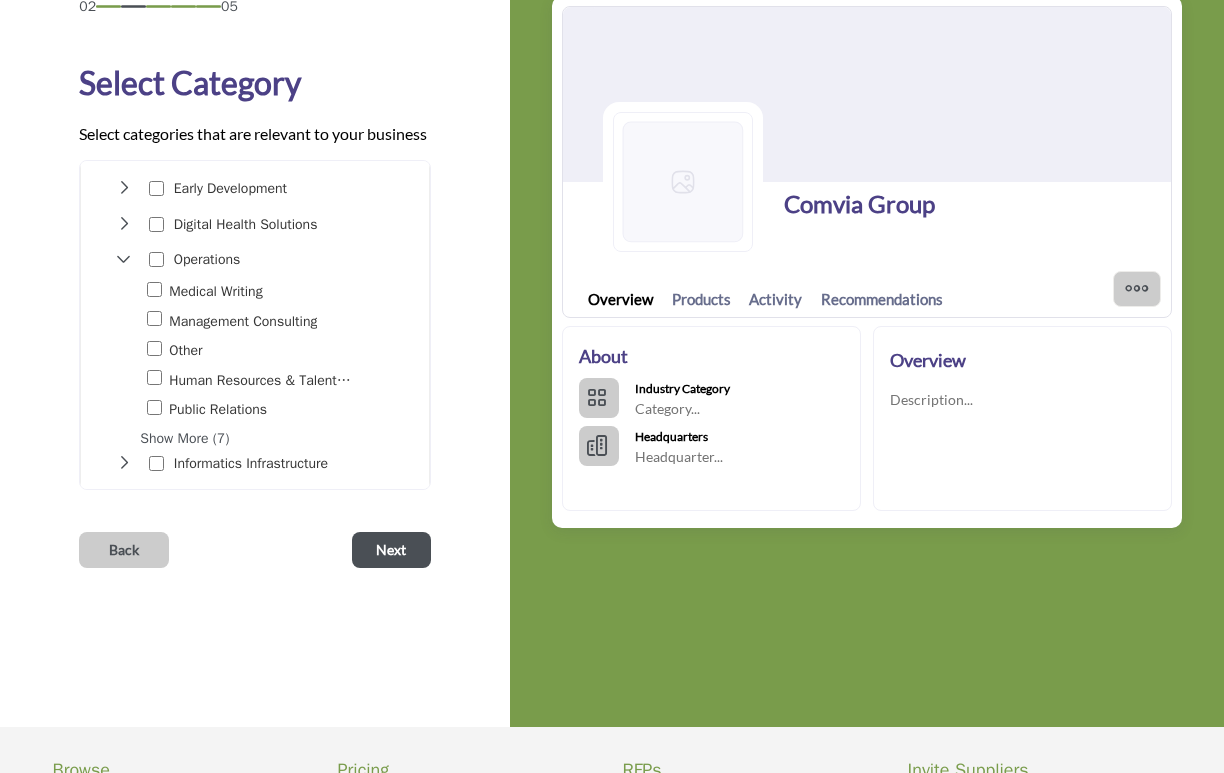scroll, scrollTop: 1699, scrollLeft: 0, axis: vertical 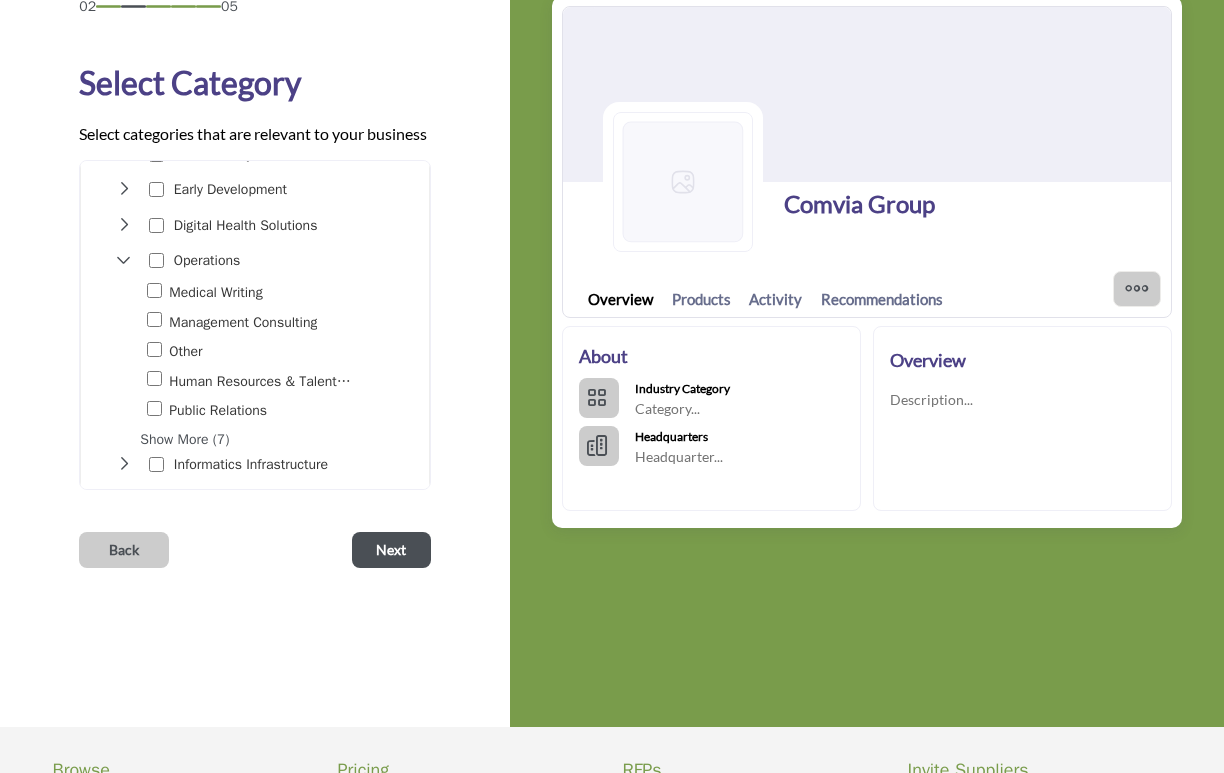 click on "Next" at bounding box center (391, 550) 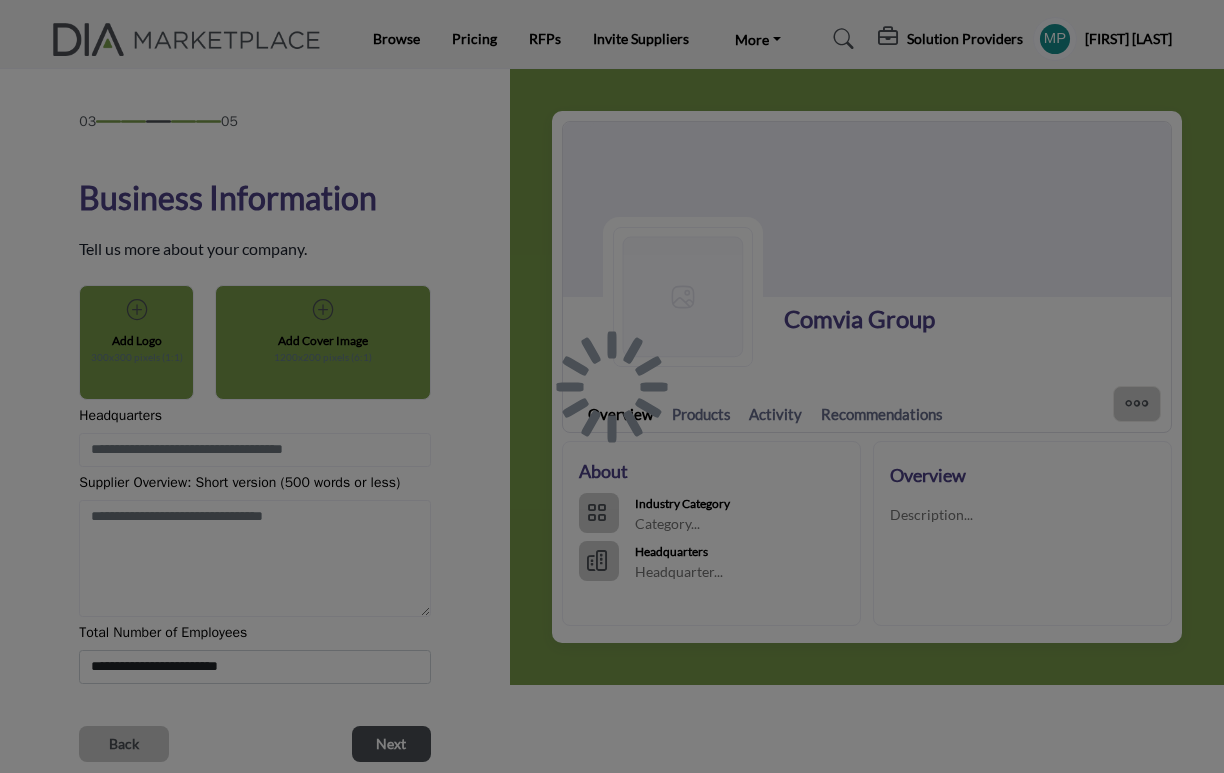 scroll, scrollTop: 0, scrollLeft: 0, axis: both 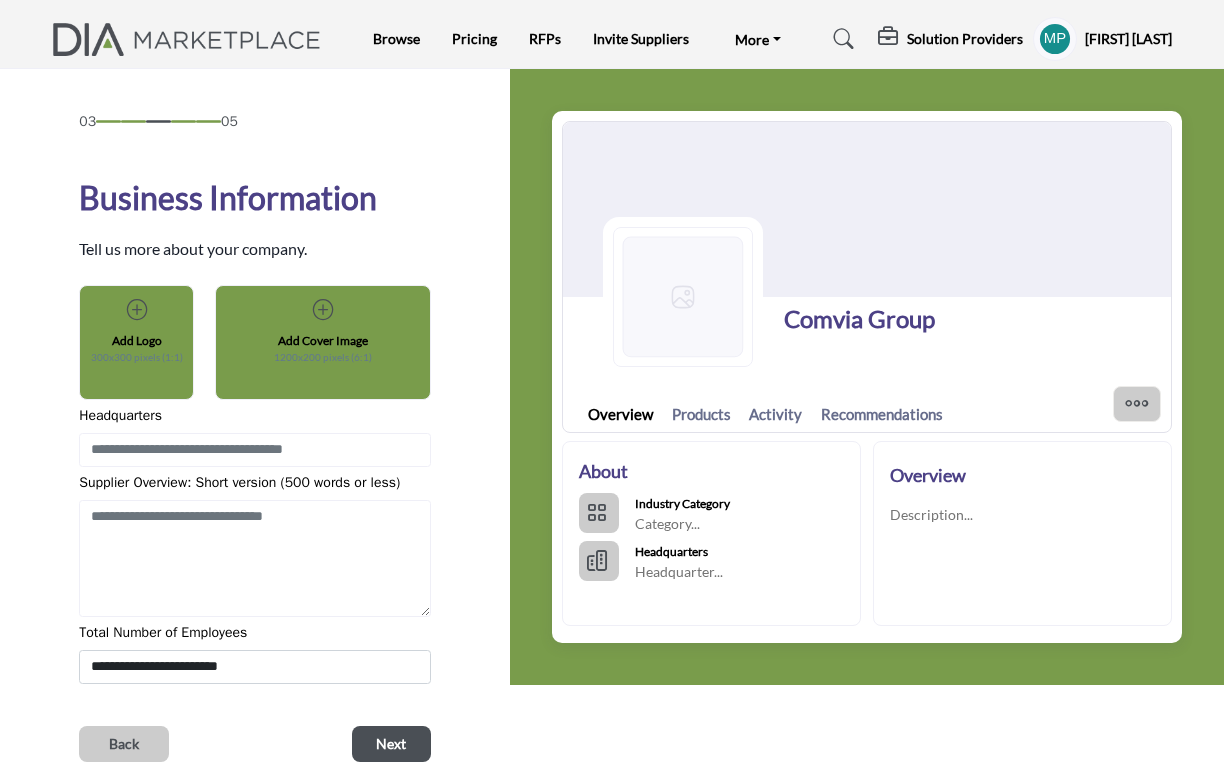 click at bounding box center [137, 310] 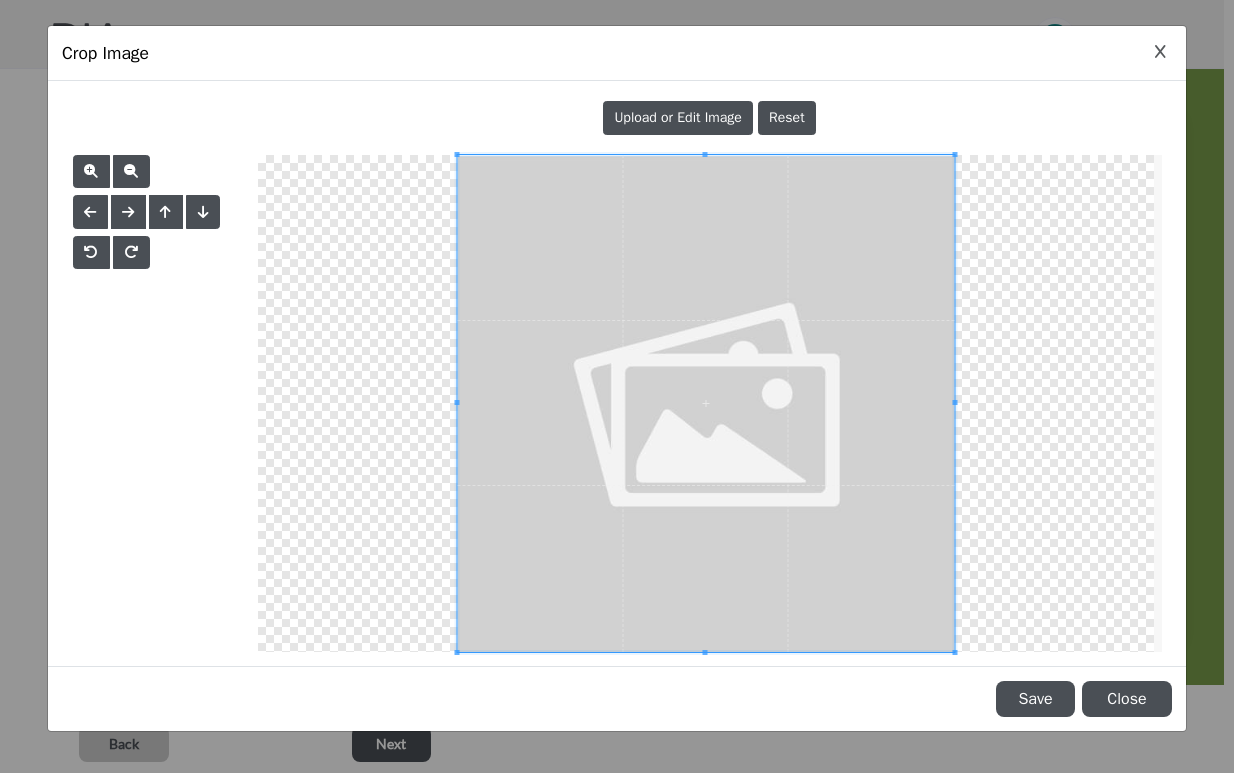 click on "Upload or Edit Image" at bounding box center (678, 117) 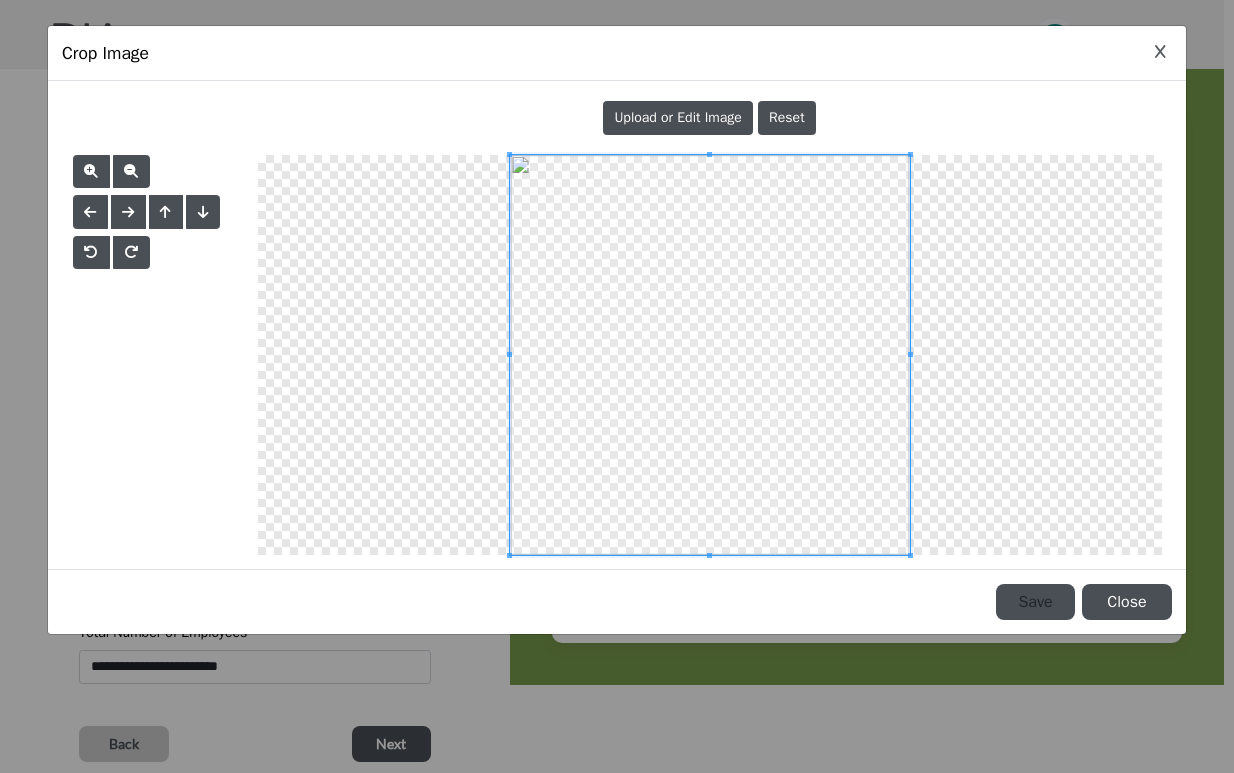 click on "Save" at bounding box center [1035, 602] 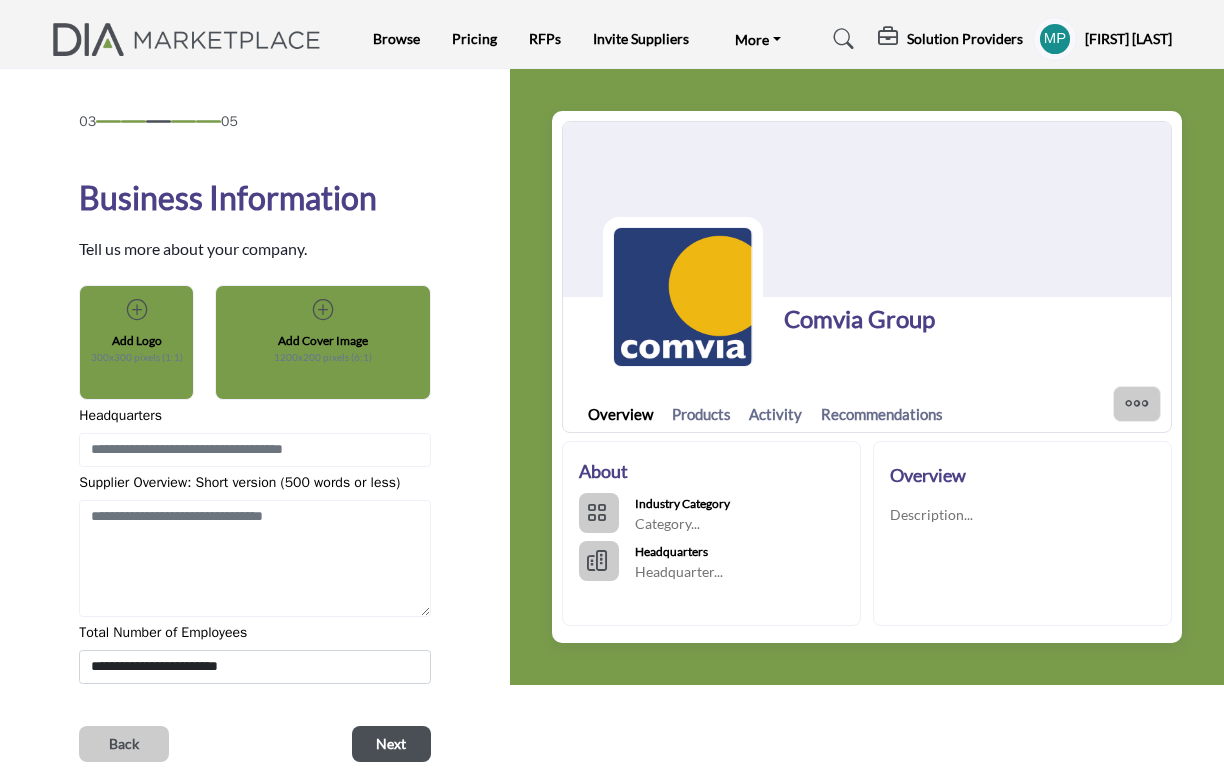 click on "Add Cover Image
1200x200 pixels (6:1)" at bounding box center [323, 332] 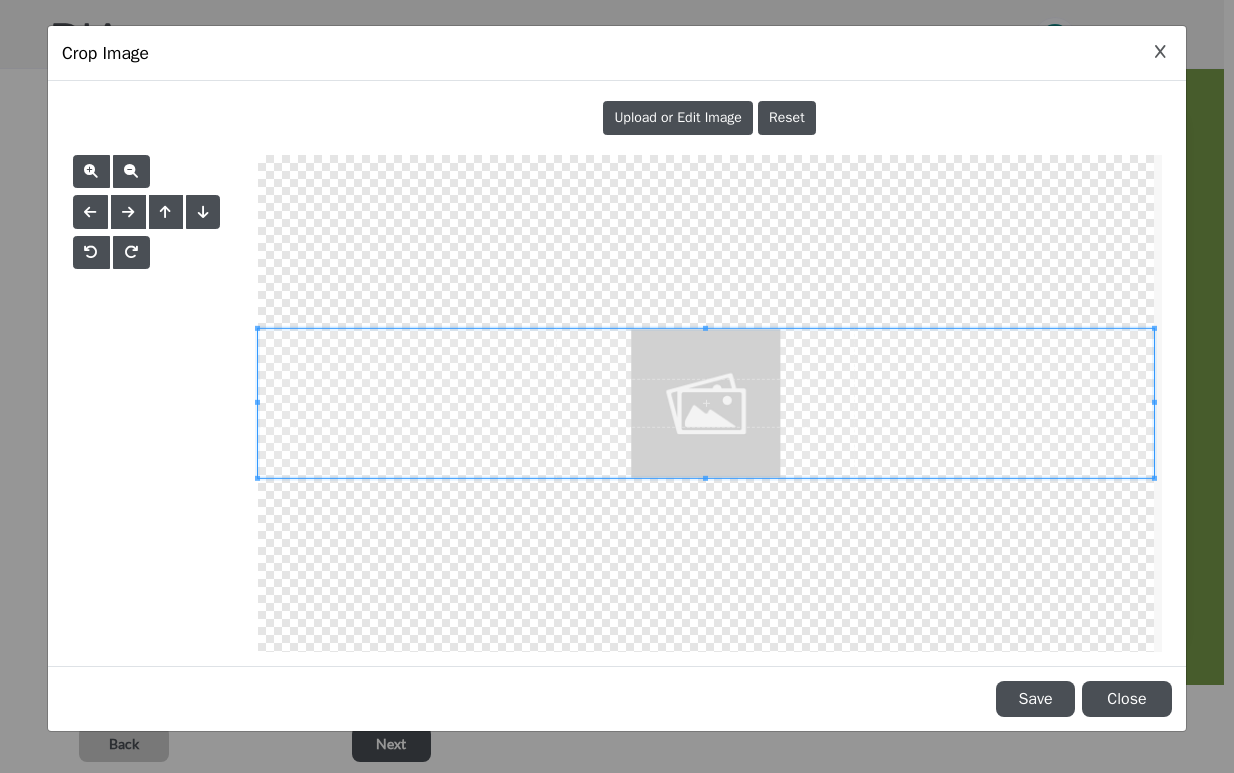 click on "Upload or Edit Image" at bounding box center (678, 117) 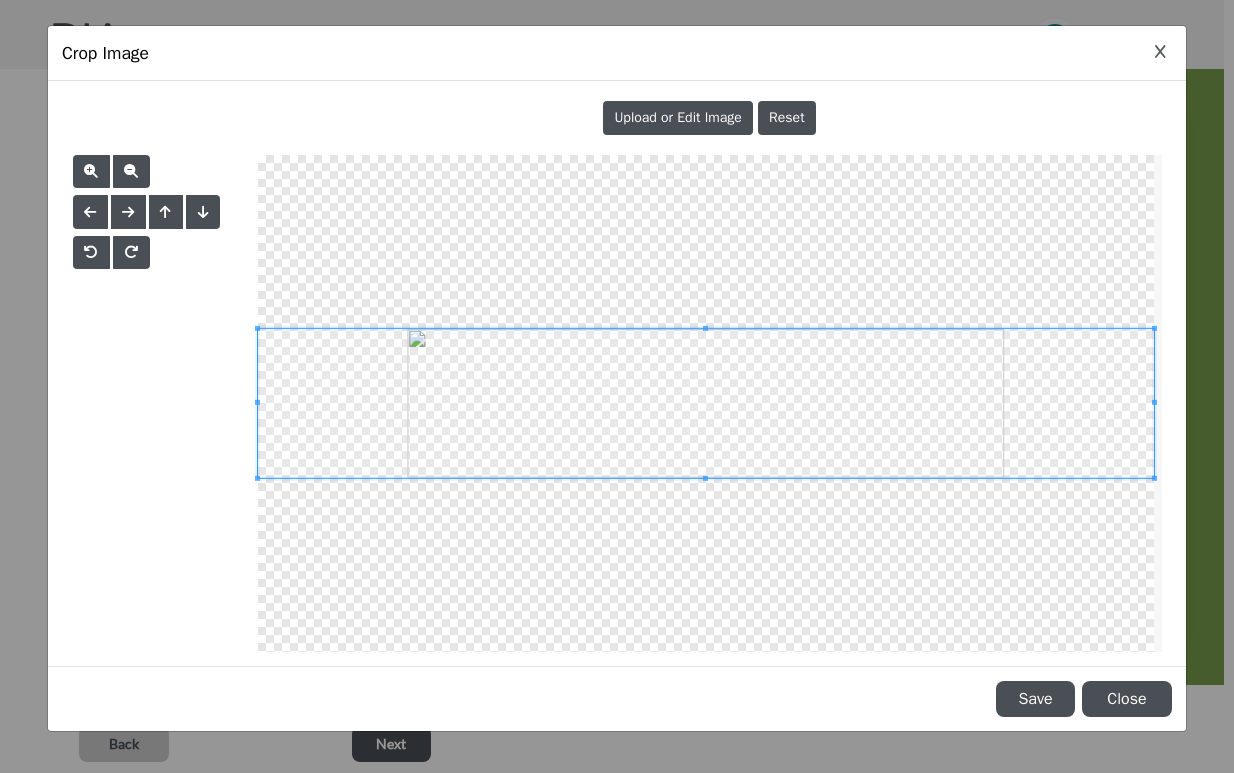 click on "Save" at bounding box center [1035, 699] 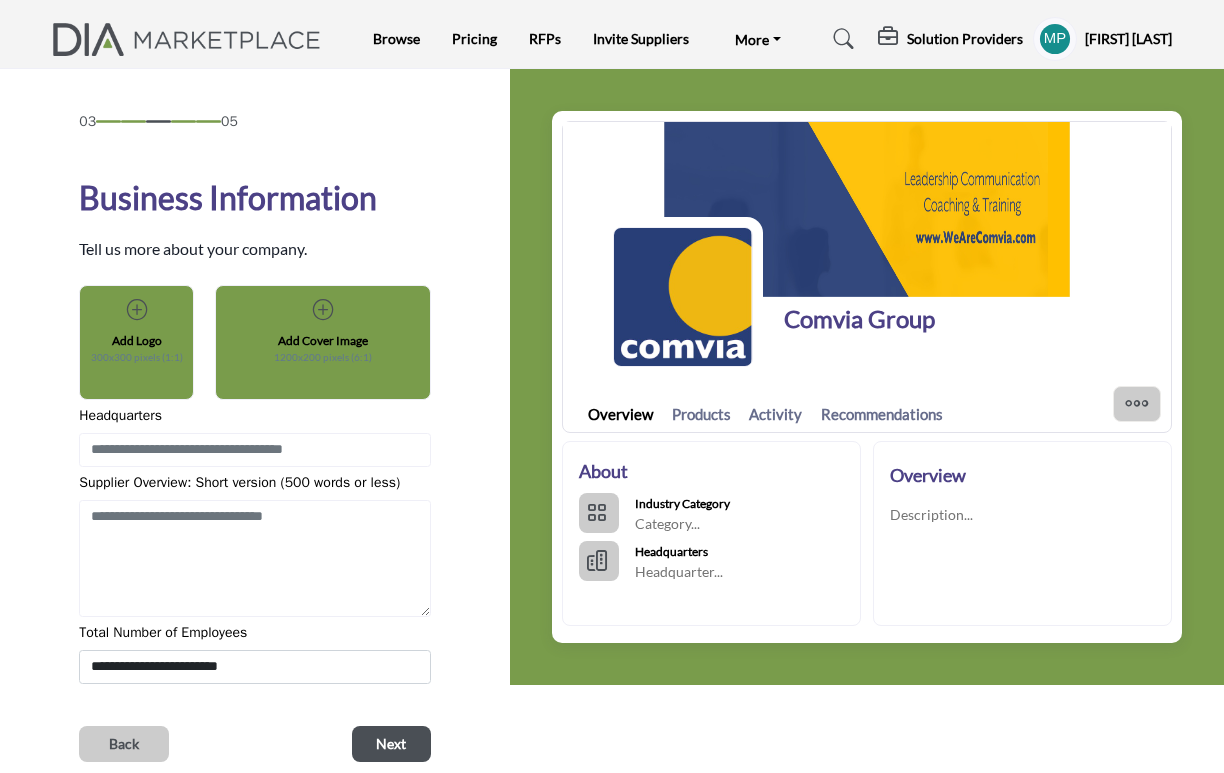 click on "Add Cover Image
1200x200 pixels (6:1)" at bounding box center (323, 332) 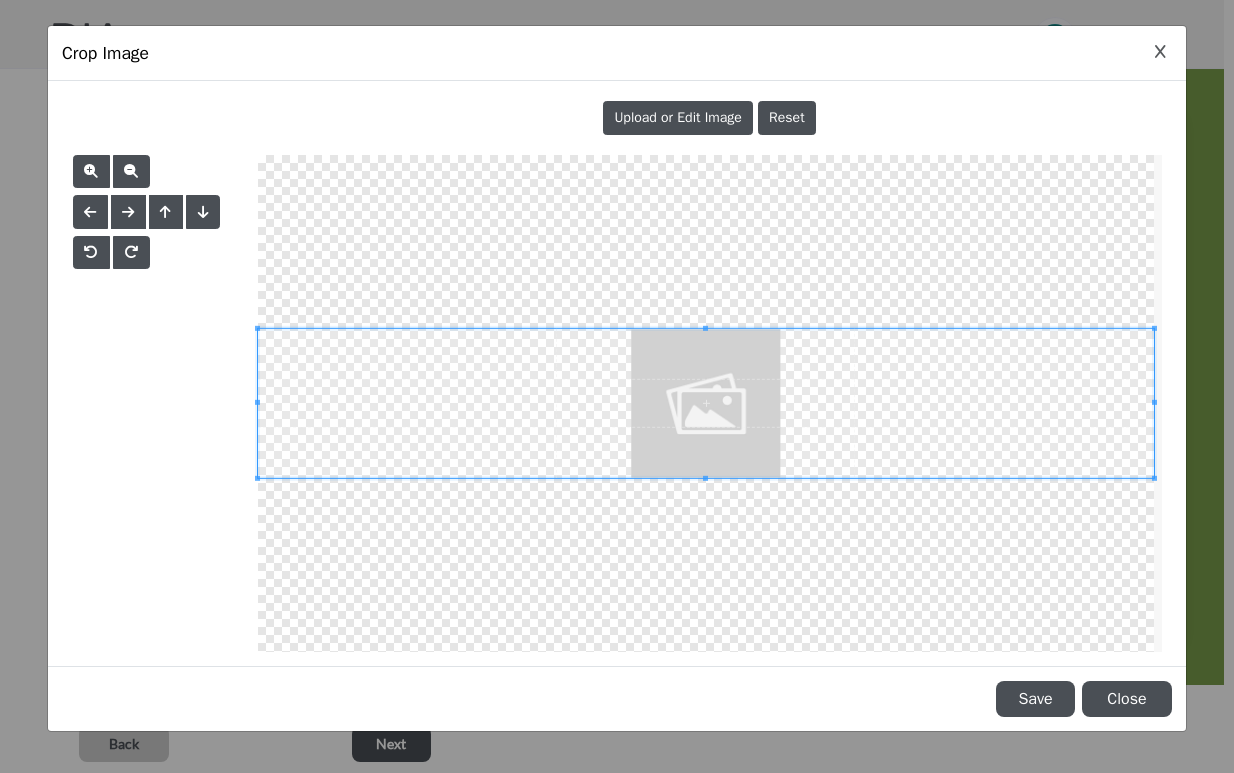 click on "Upload or Edit Image" at bounding box center [678, 117] 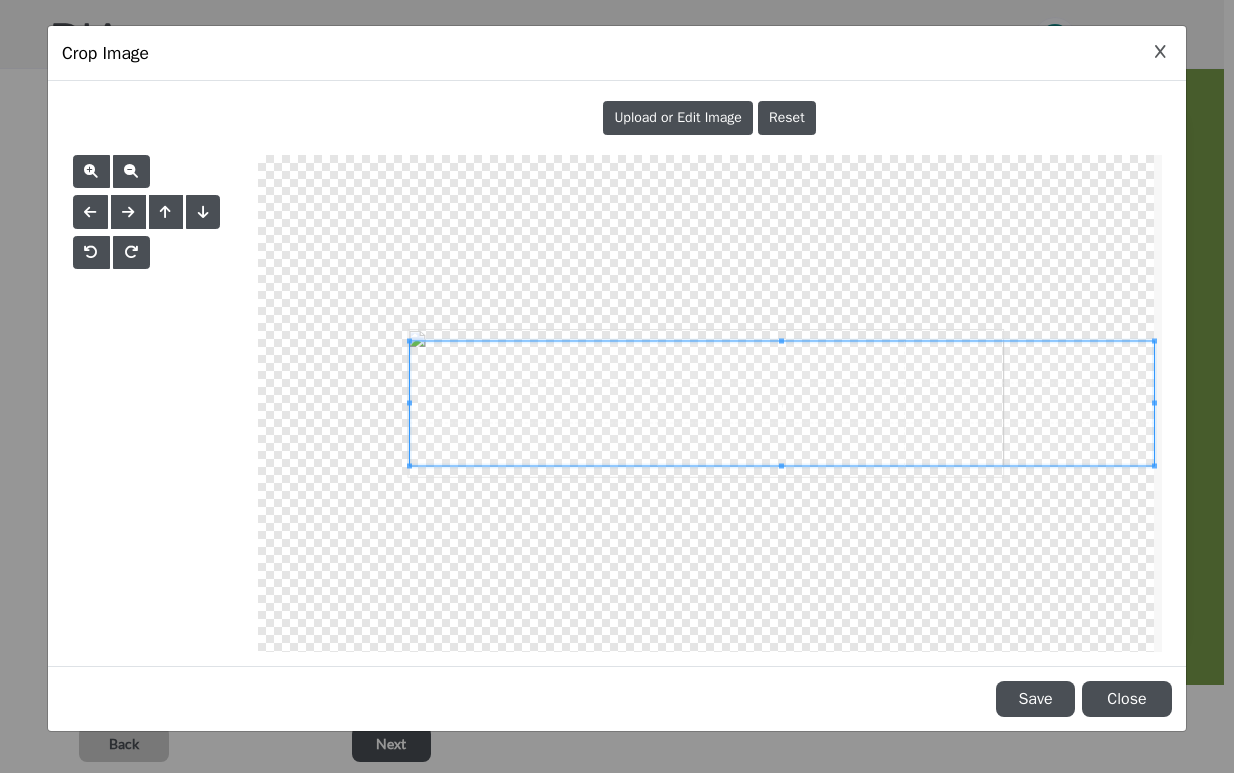 click at bounding box center [782, 403] 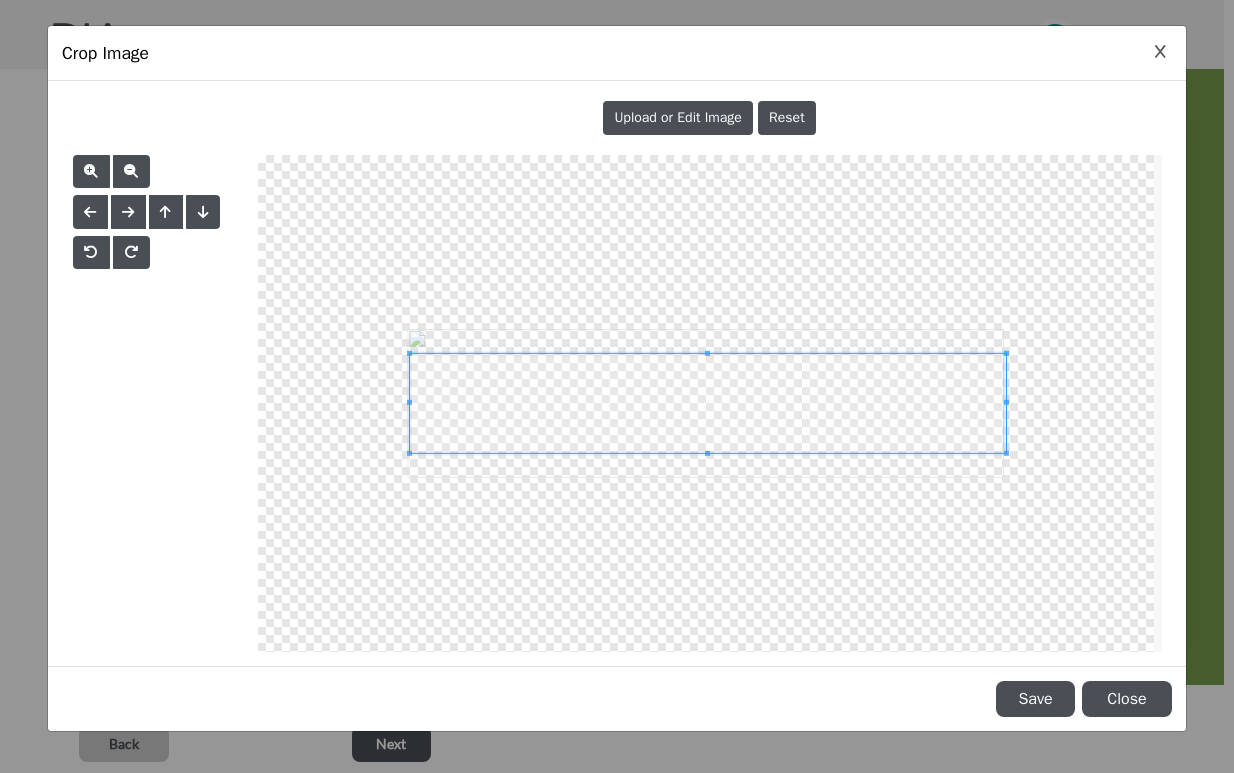 click at bounding box center (1006, 402) 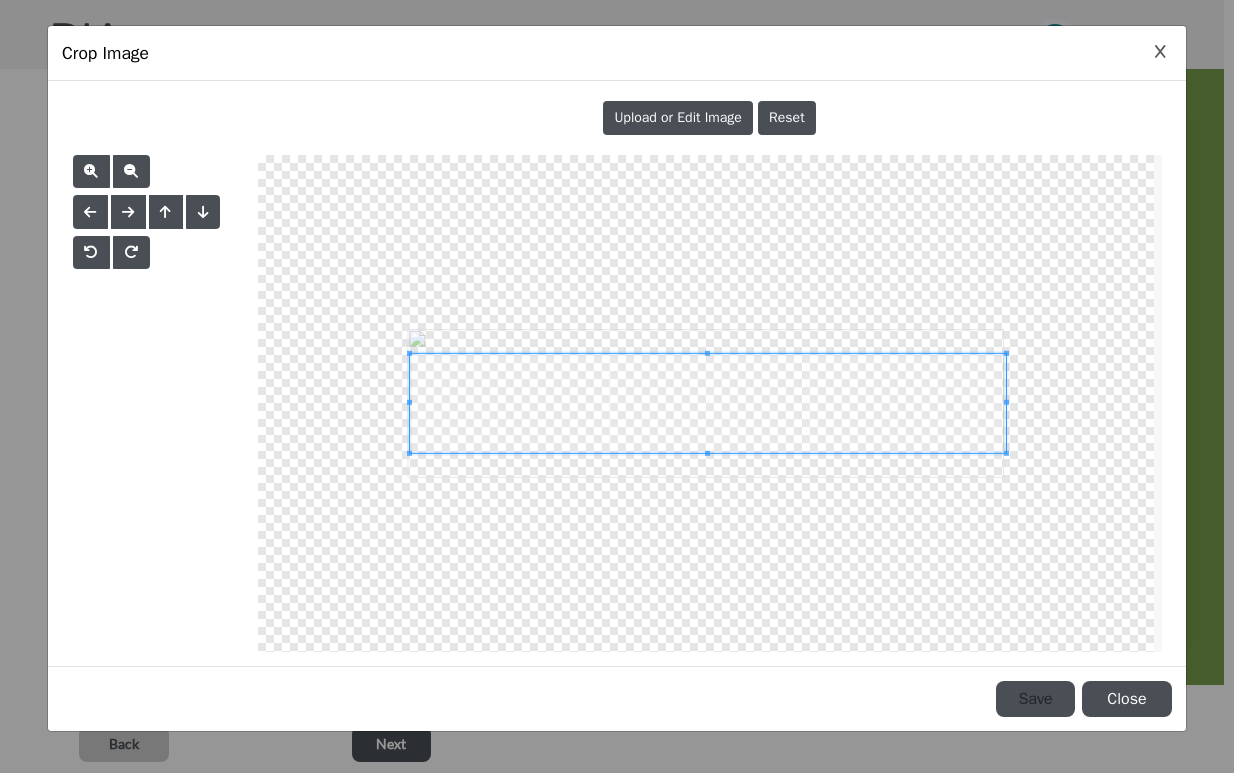 click on "Save" at bounding box center (1035, 699) 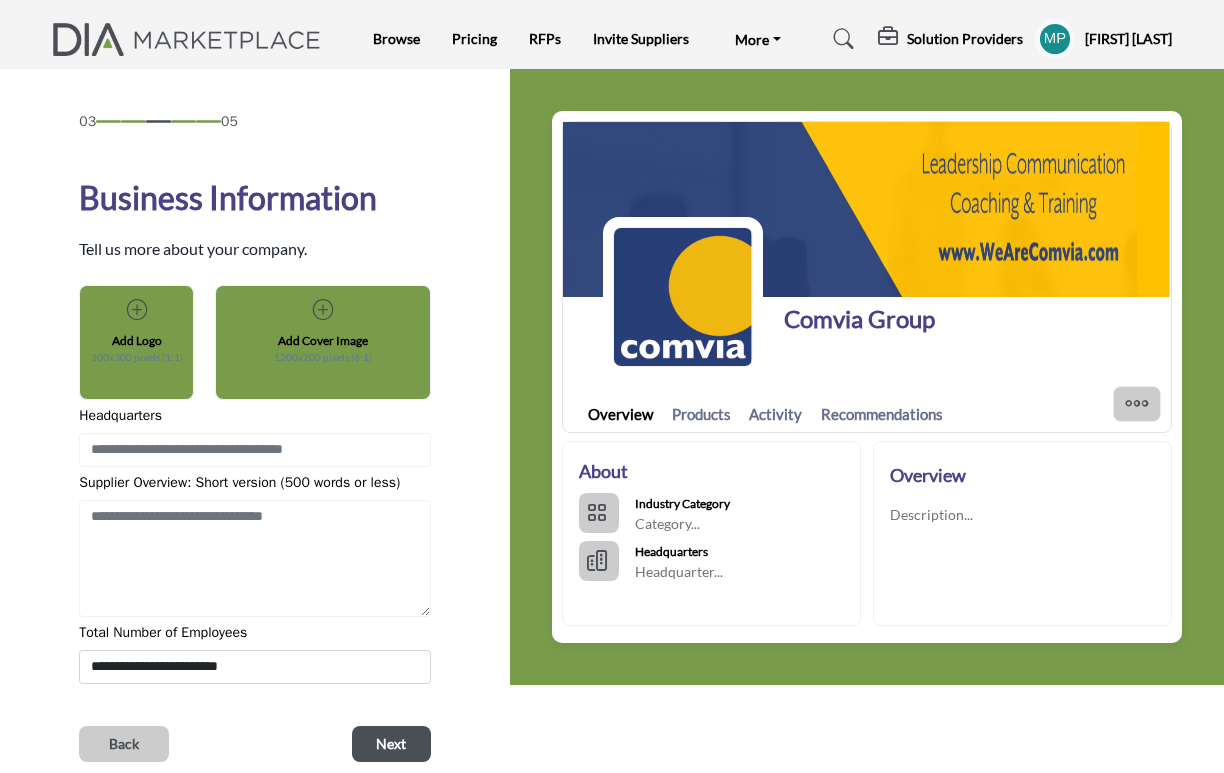 click on "Comvia Group" at bounding box center [887, 297] 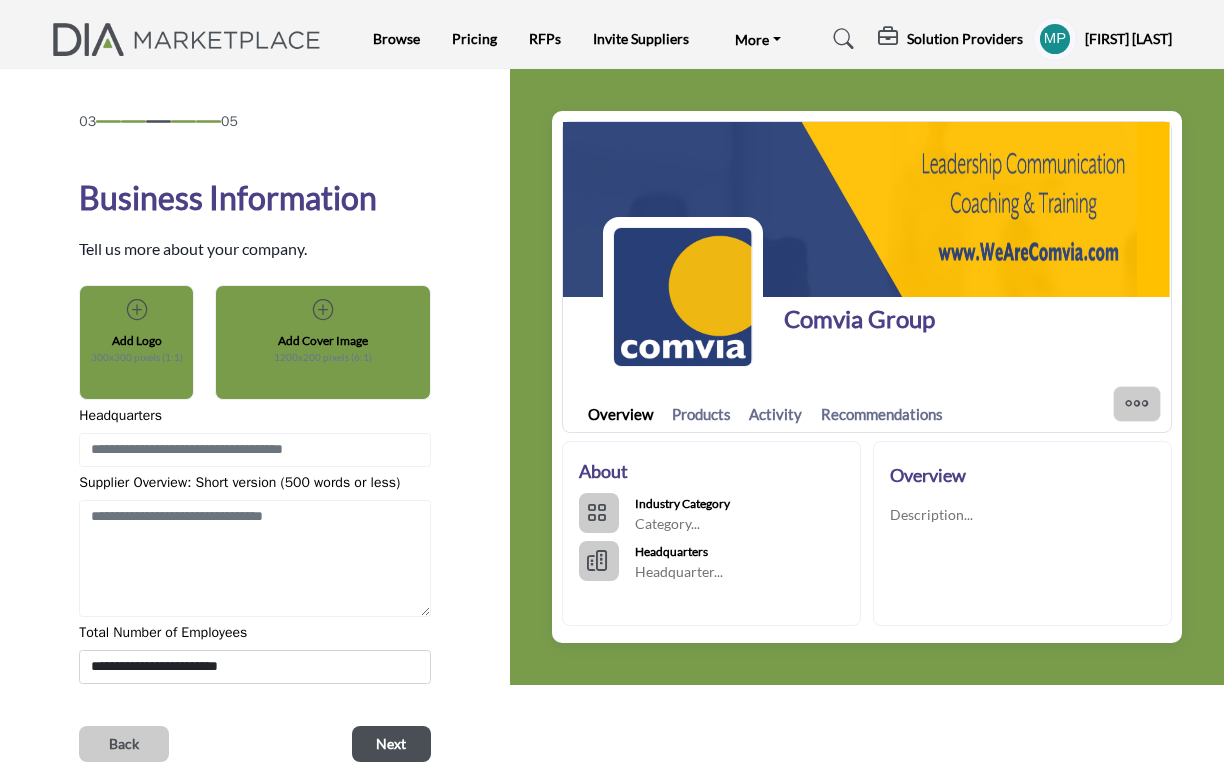 click on "1200x200 pixels (6:1)" at bounding box center (323, 357) 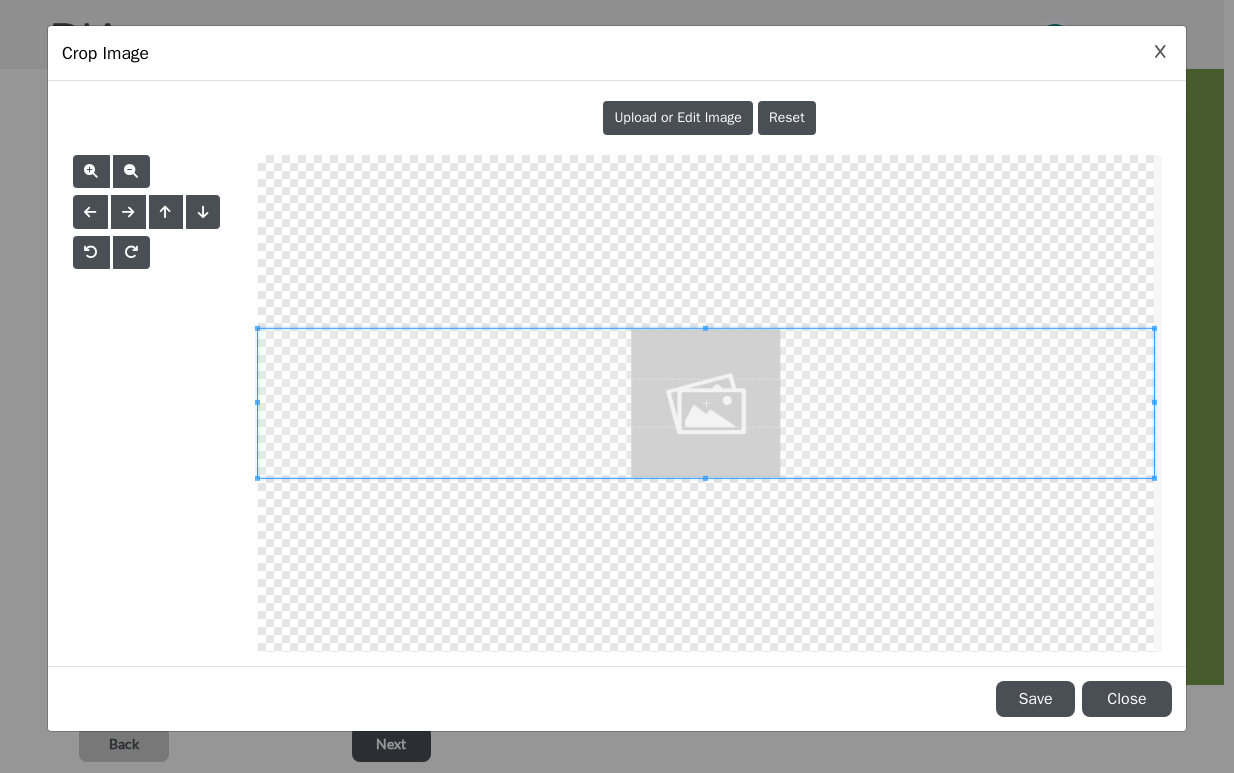 click on "Reset" at bounding box center (787, 117) 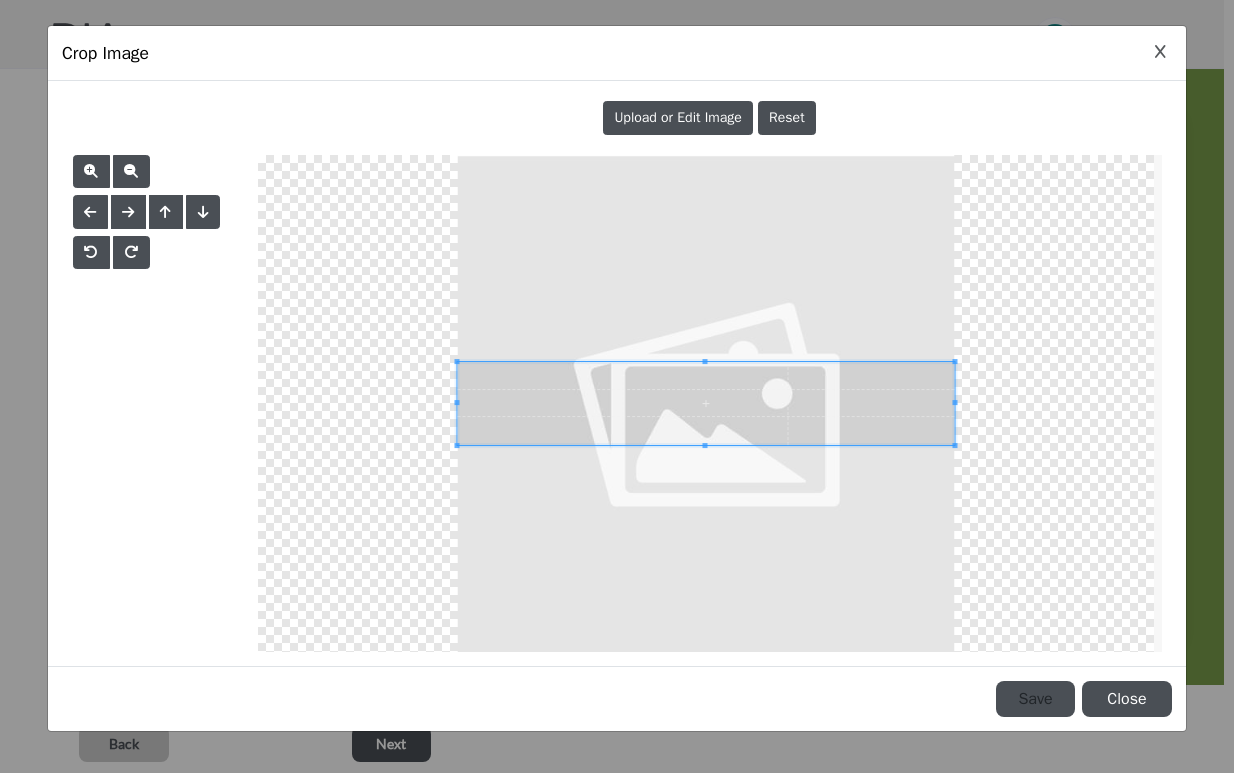 click on "Save" at bounding box center [1035, 699] 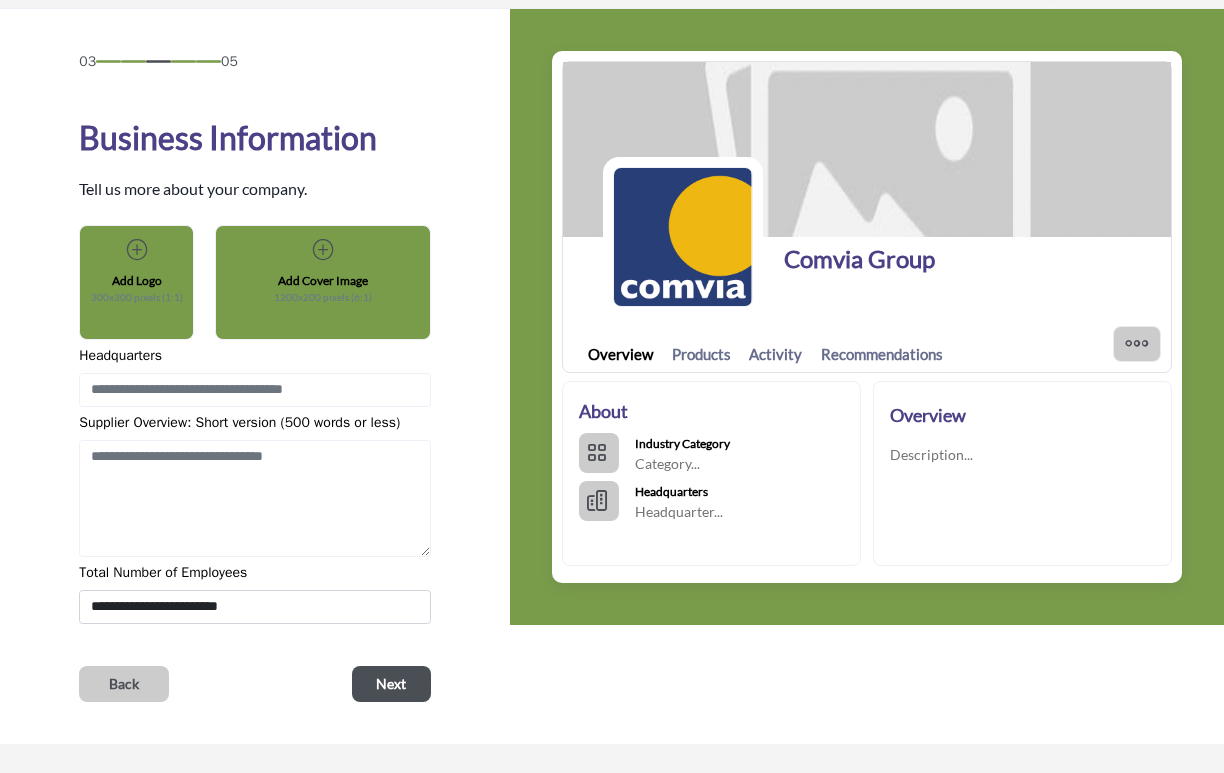 scroll, scrollTop: 100, scrollLeft: 0, axis: vertical 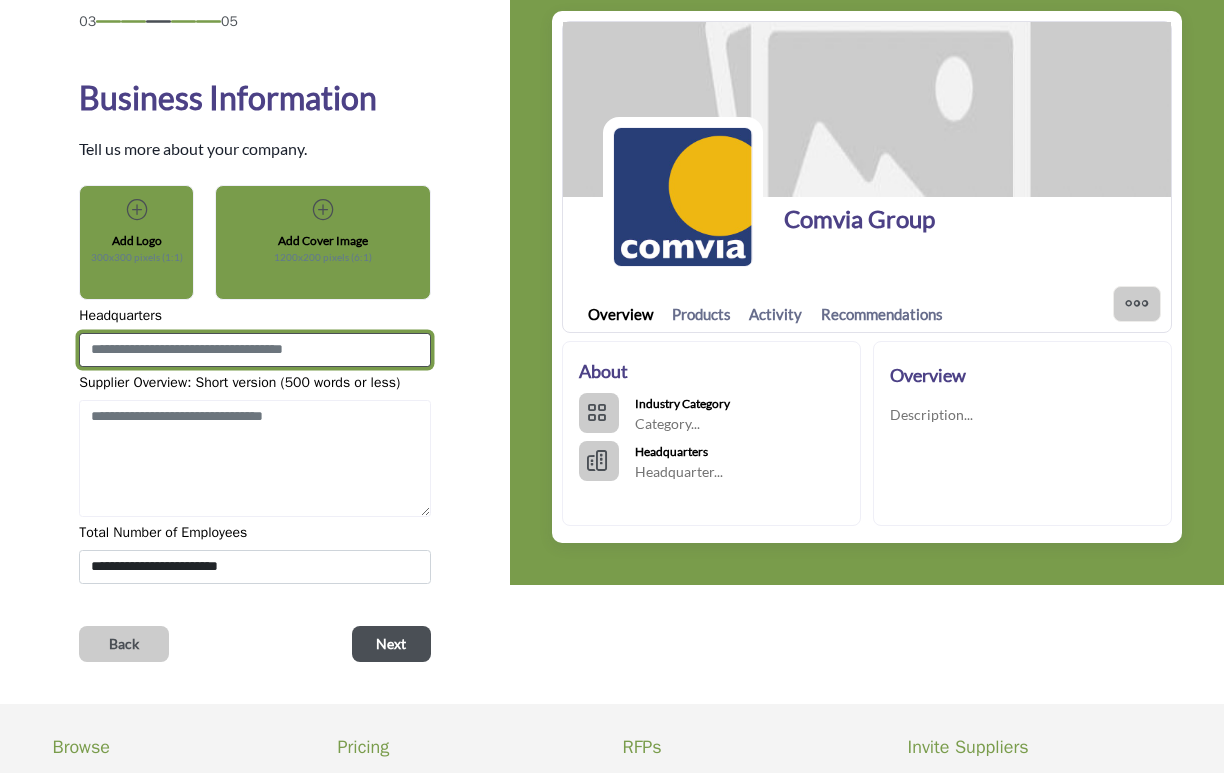 click at bounding box center (255, 350) 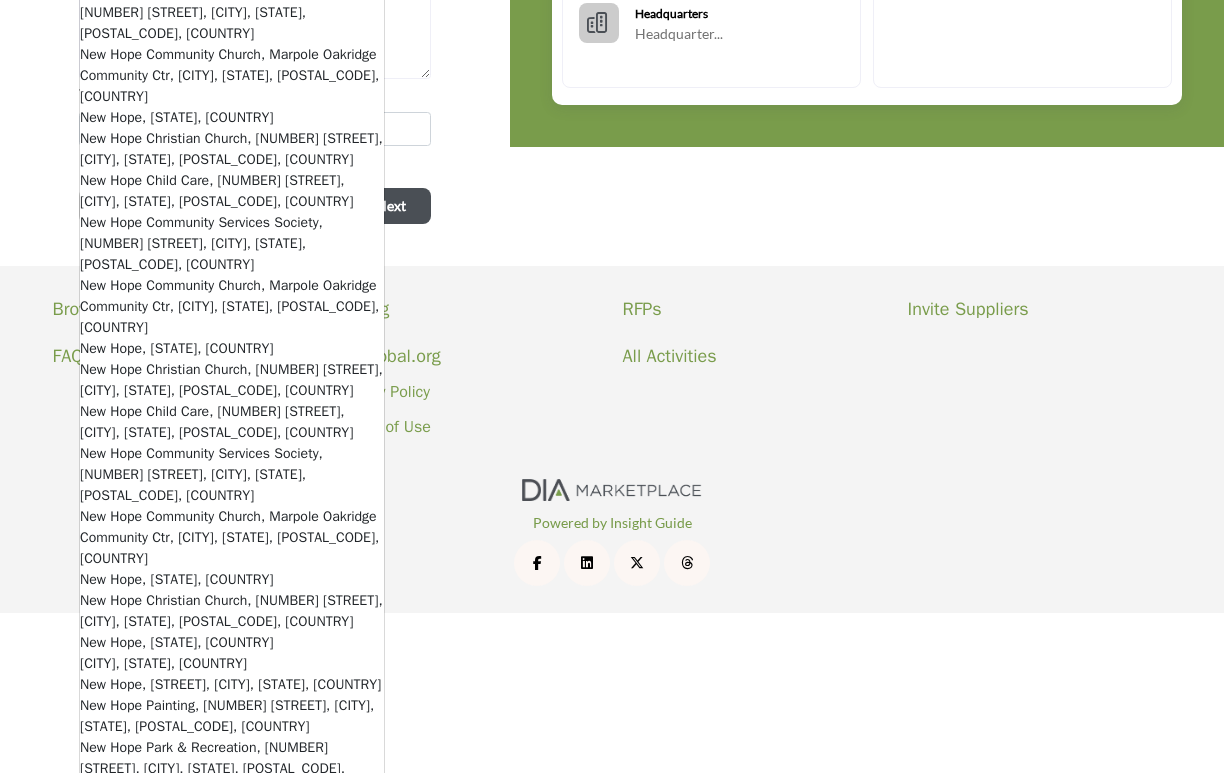 scroll, scrollTop: 538, scrollLeft: 0, axis: vertical 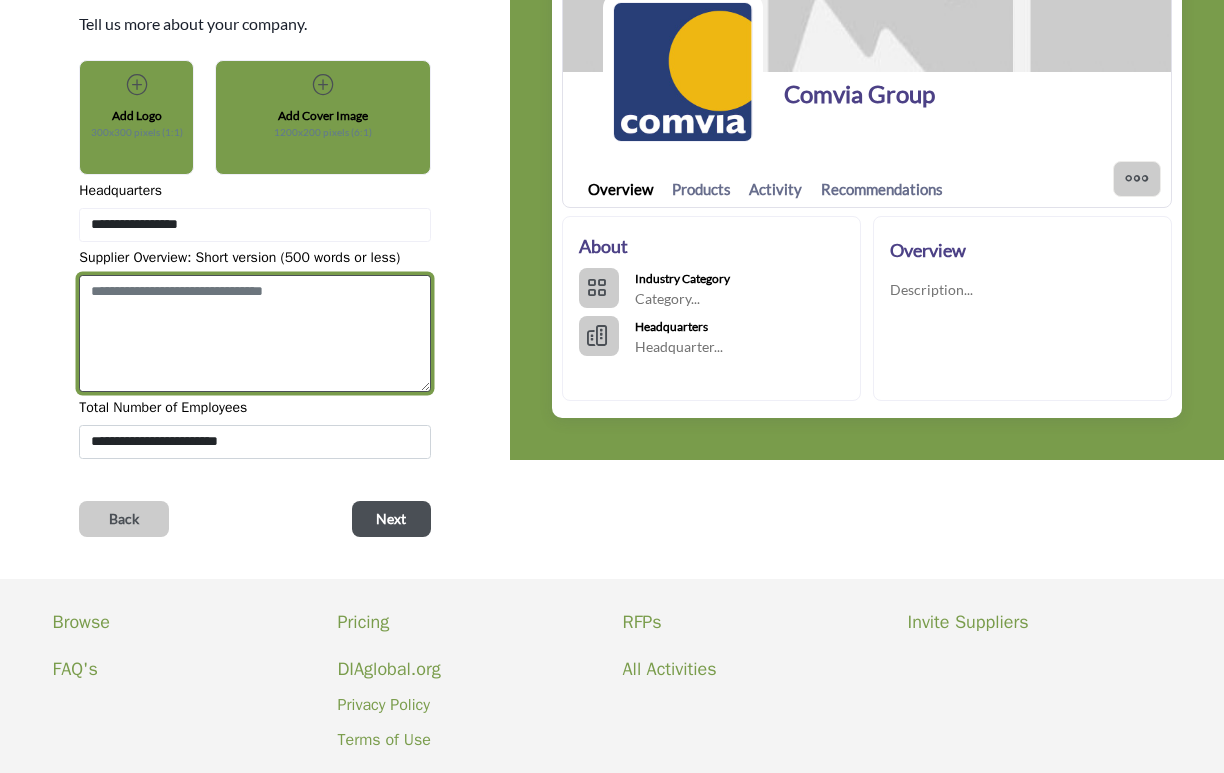 click at bounding box center [255, 334] 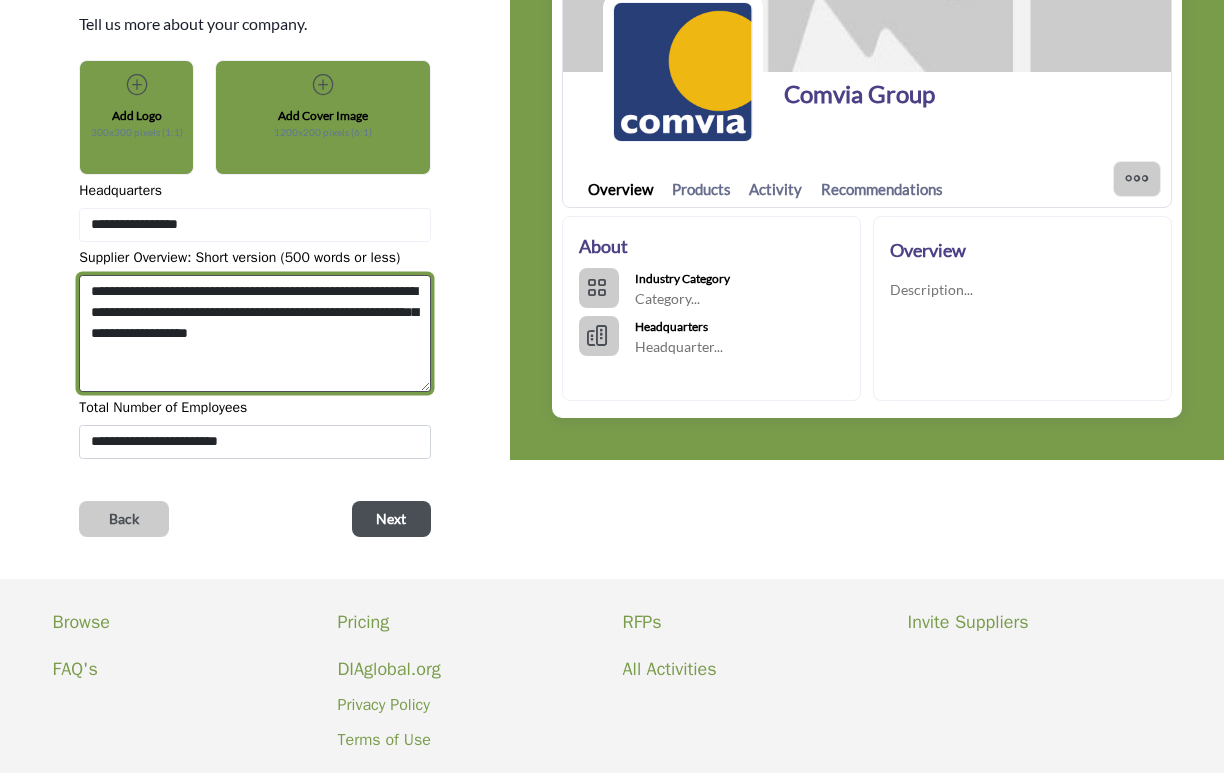 paste on "**********" 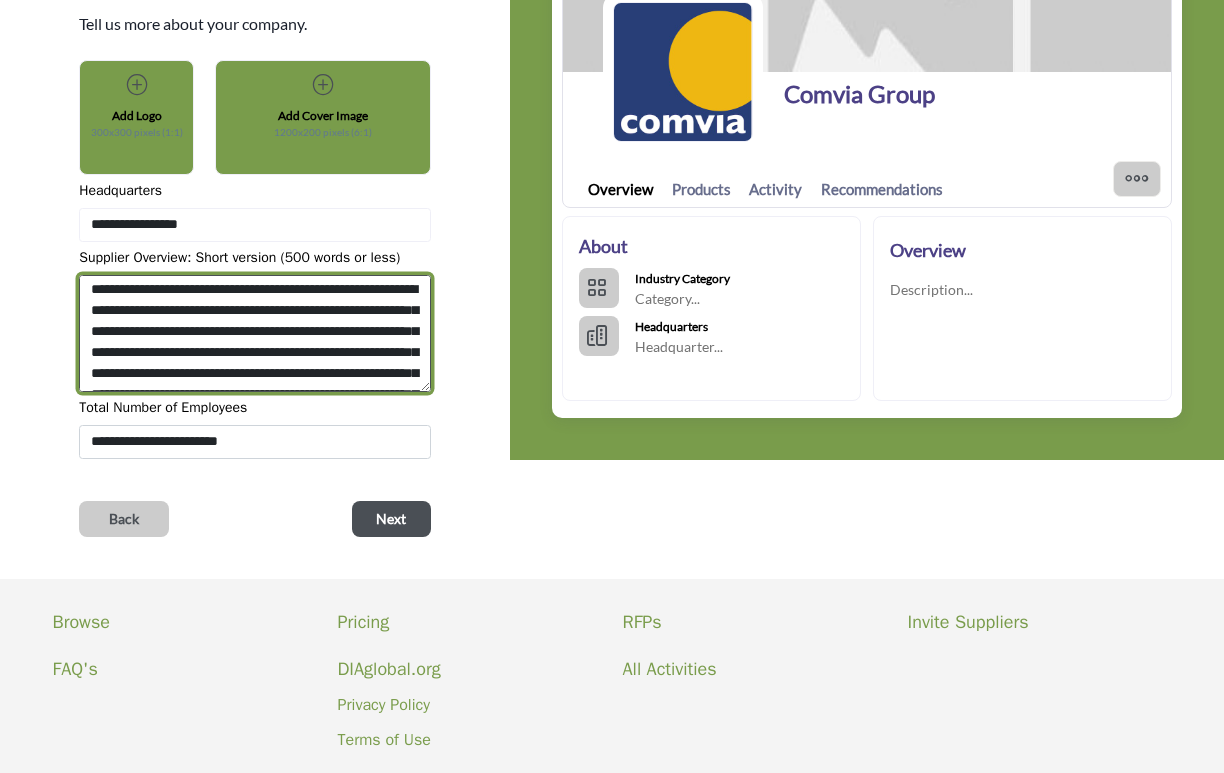 scroll, scrollTop: 81, scrollLeft: 0, axis: vertical 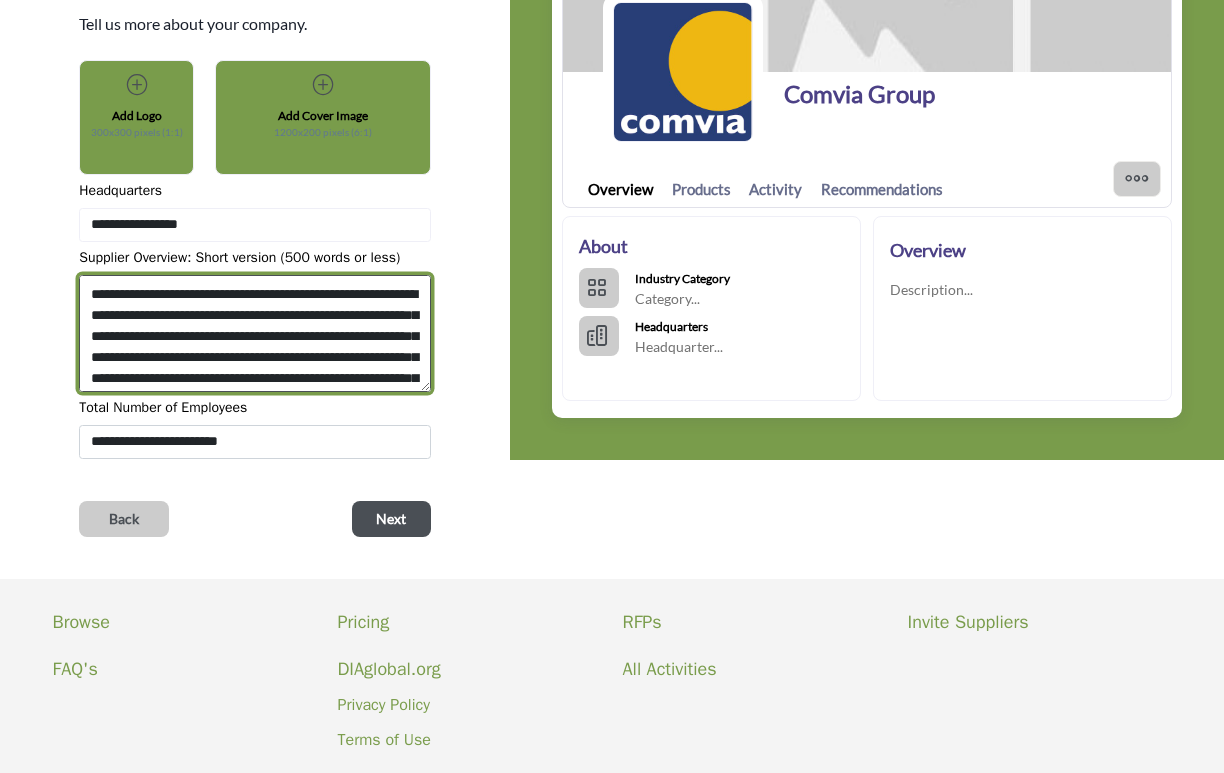 drag, startPoint x: 268, startPoint y: 319, endPoint x: 324, endPoint y: 362, distance: 70.60453 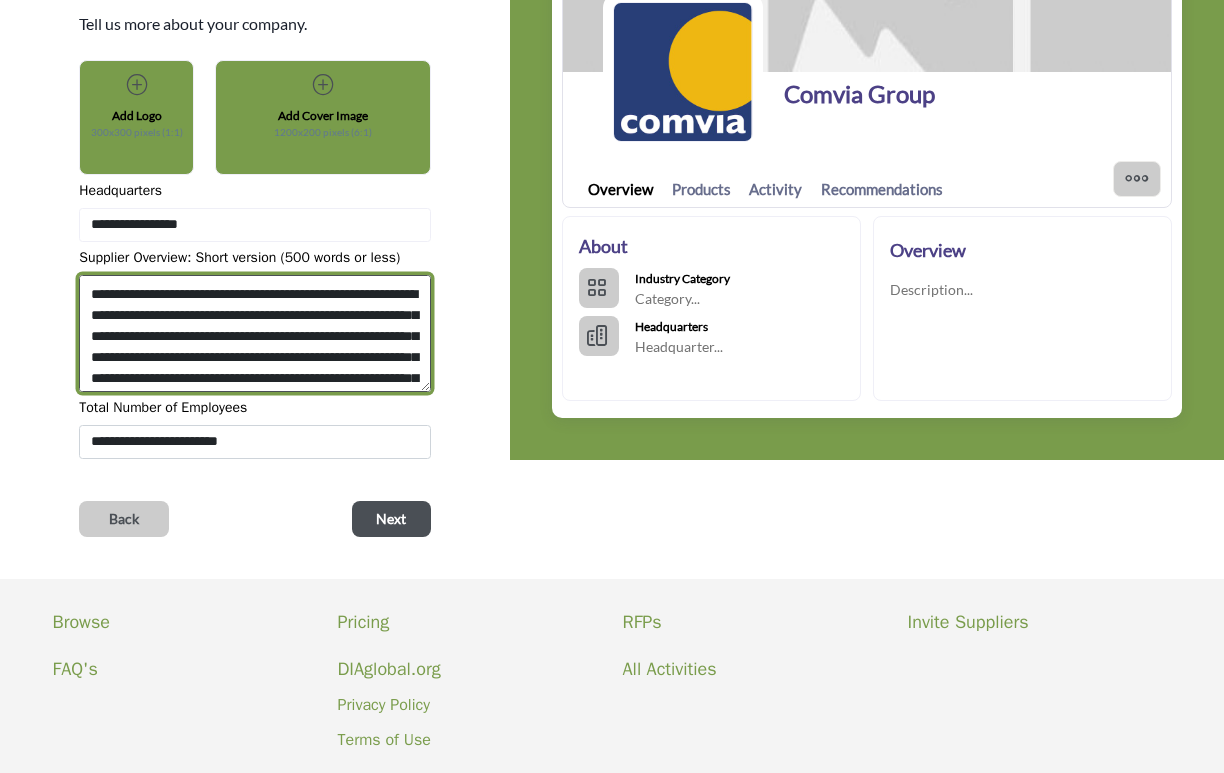 drag, startPoint x: 269, startPoint y: 316, endPoint x: 422, endPoint y: 312, distance: 153.05228 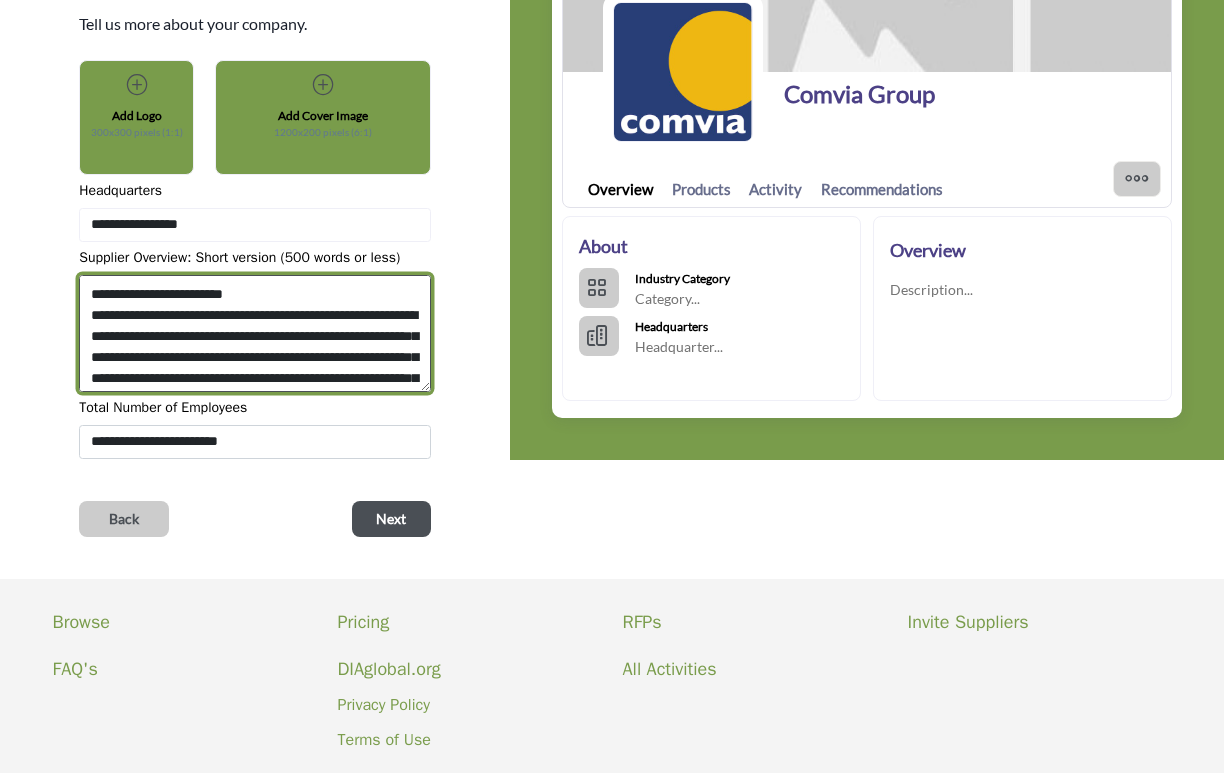 drag, startPoint x: 341, startPoint y: 337, endPoint x: 331, endPoint y: 379, distance: 43.174065 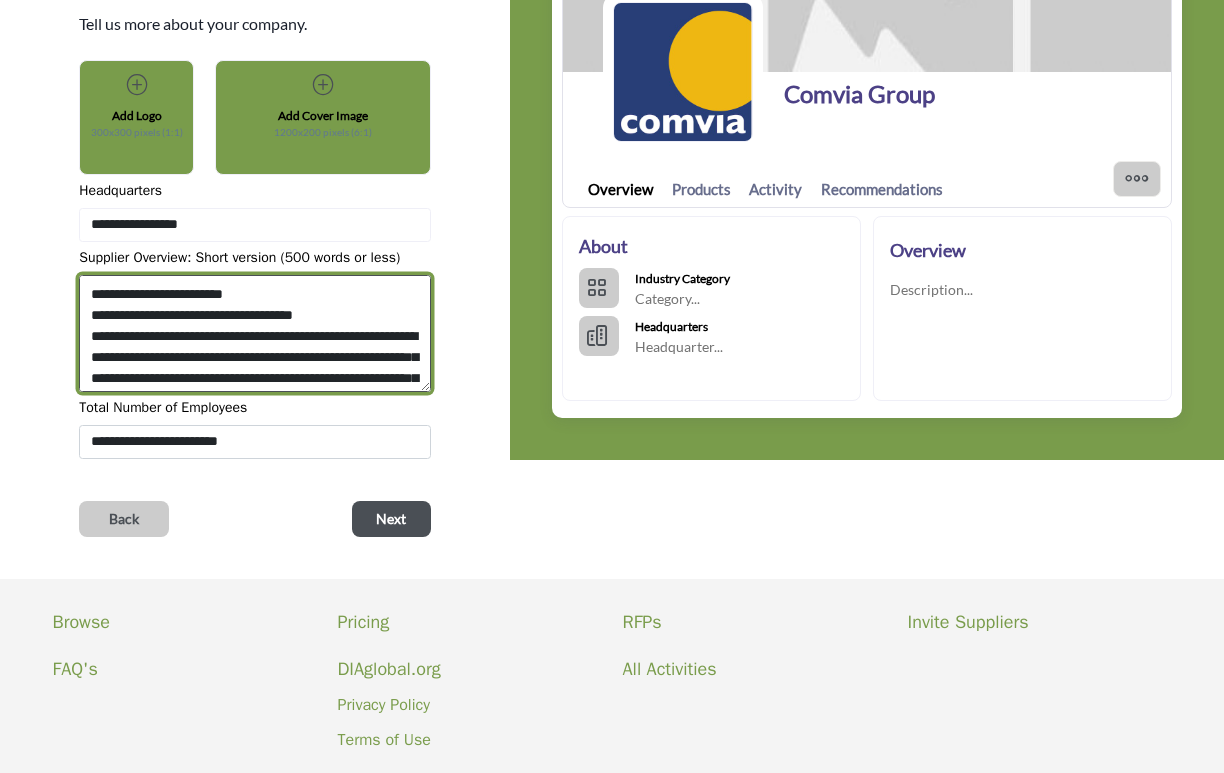 scroll, scrollTop: 105, scrollLeft: 0, axis: vertical 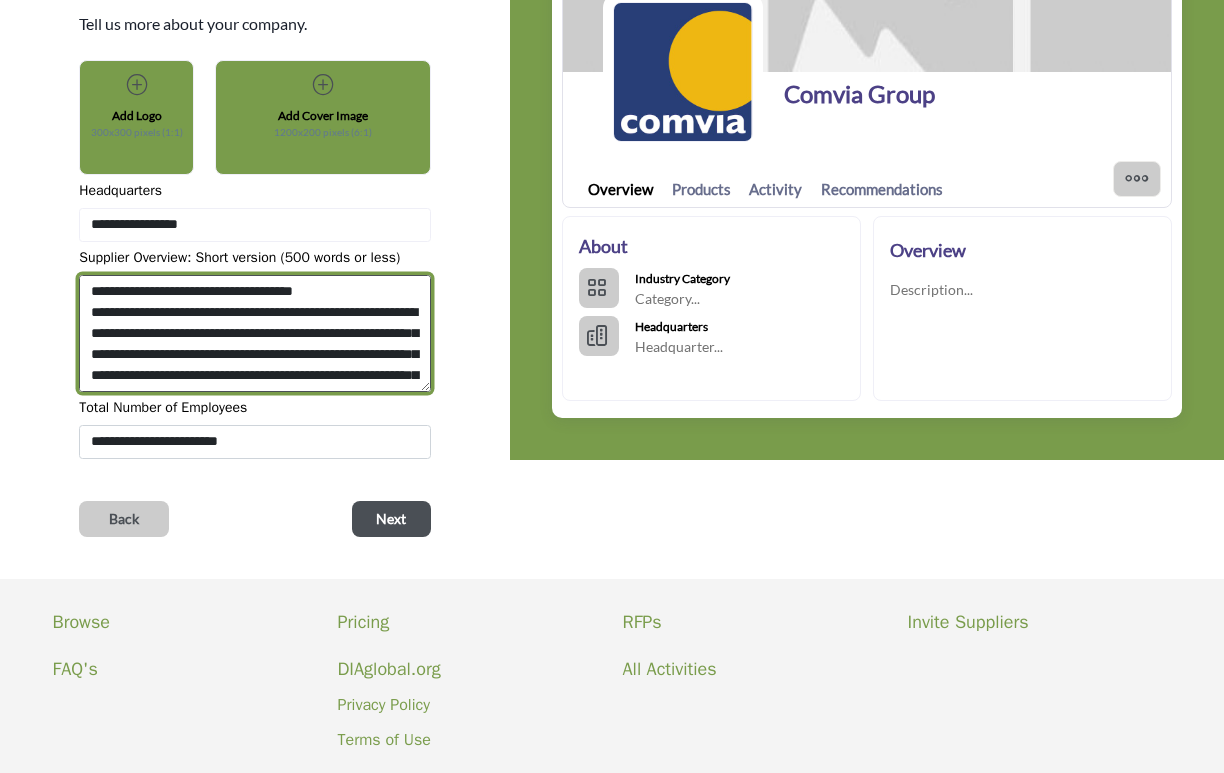 drag, startPoint x: 270, startPoint y: 336, endPoint x: 334, endPoint y: 368, distance: 71.55418 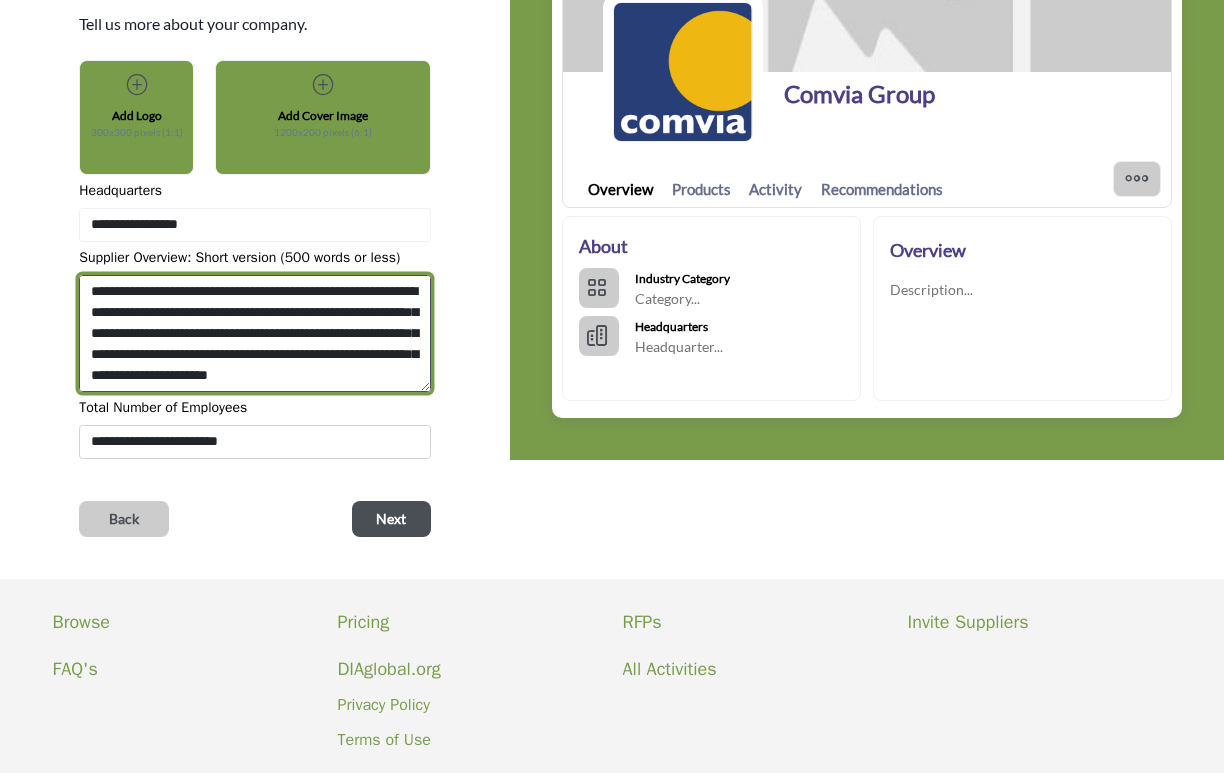 scroll, scrollTop: 158, scrollLeft: 0, axis: vertical 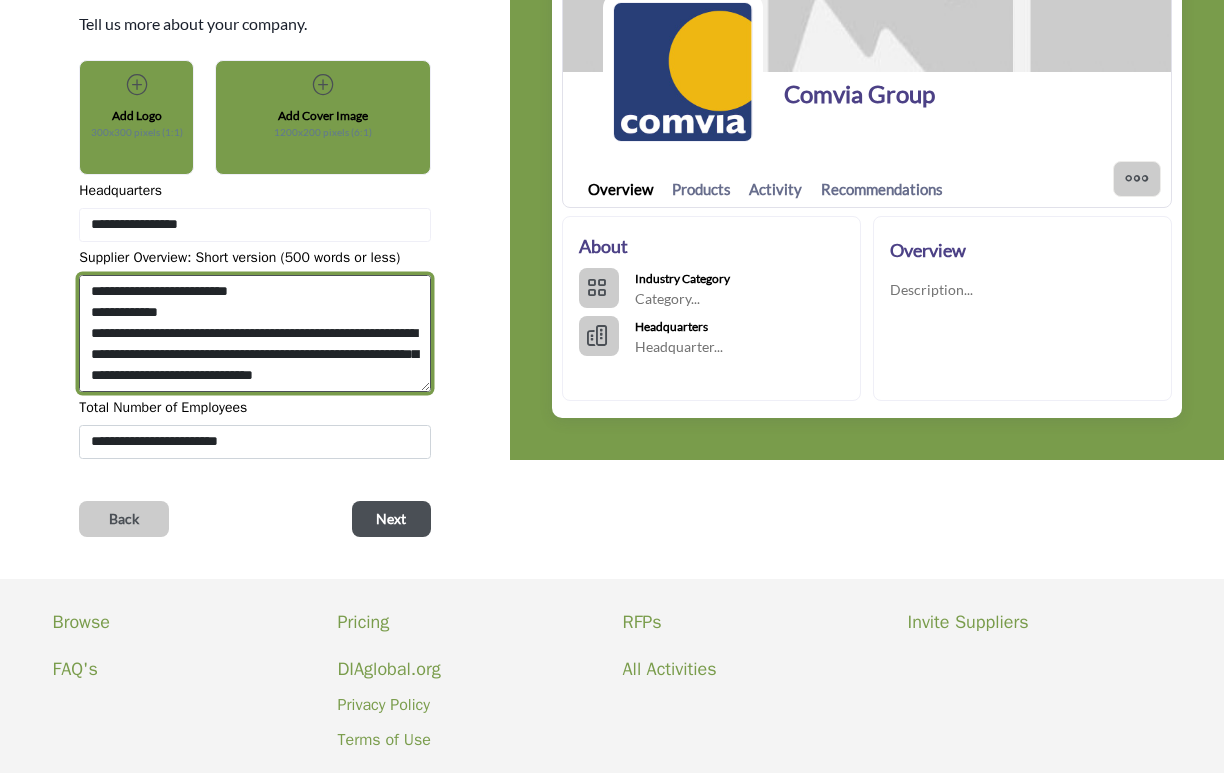 drag, startPoint x: 355, startPoint y: 316, endPoint x: 415, endPoint y: 400, distance: 103.227905 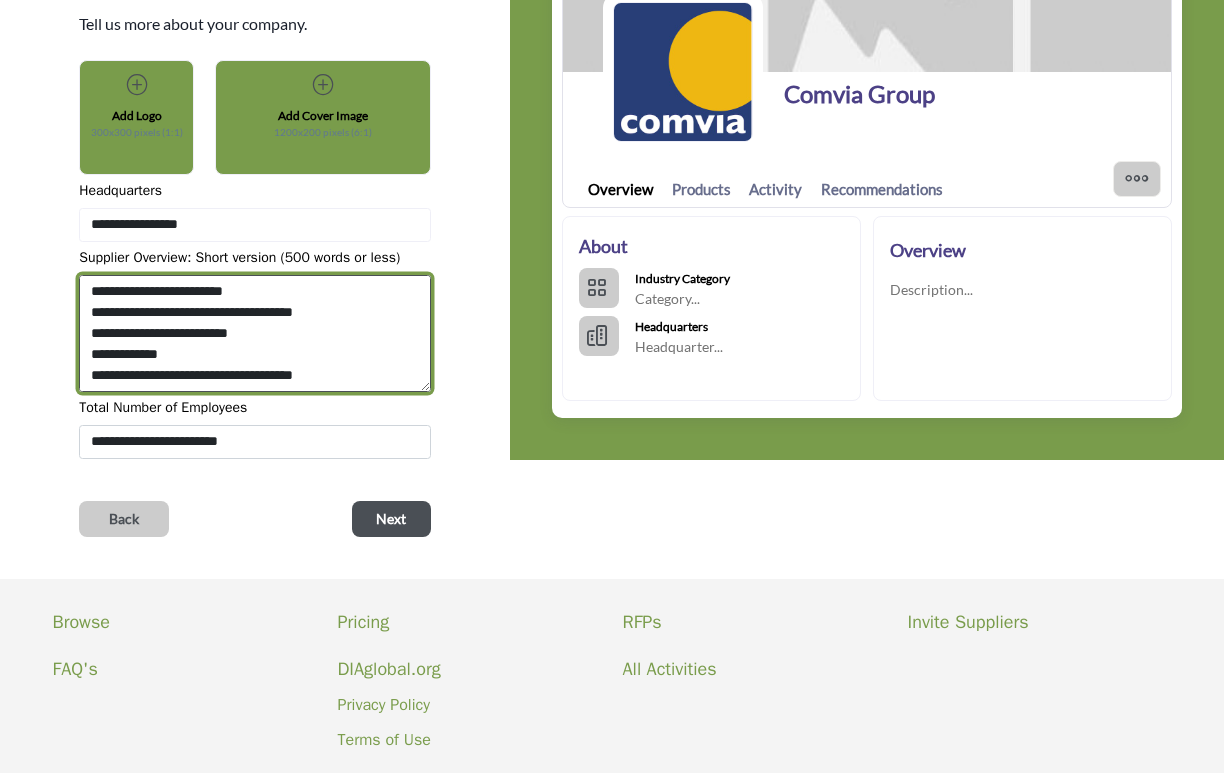 scroll, scrollTop: 105, scrollLeft: 0, axis: vertical 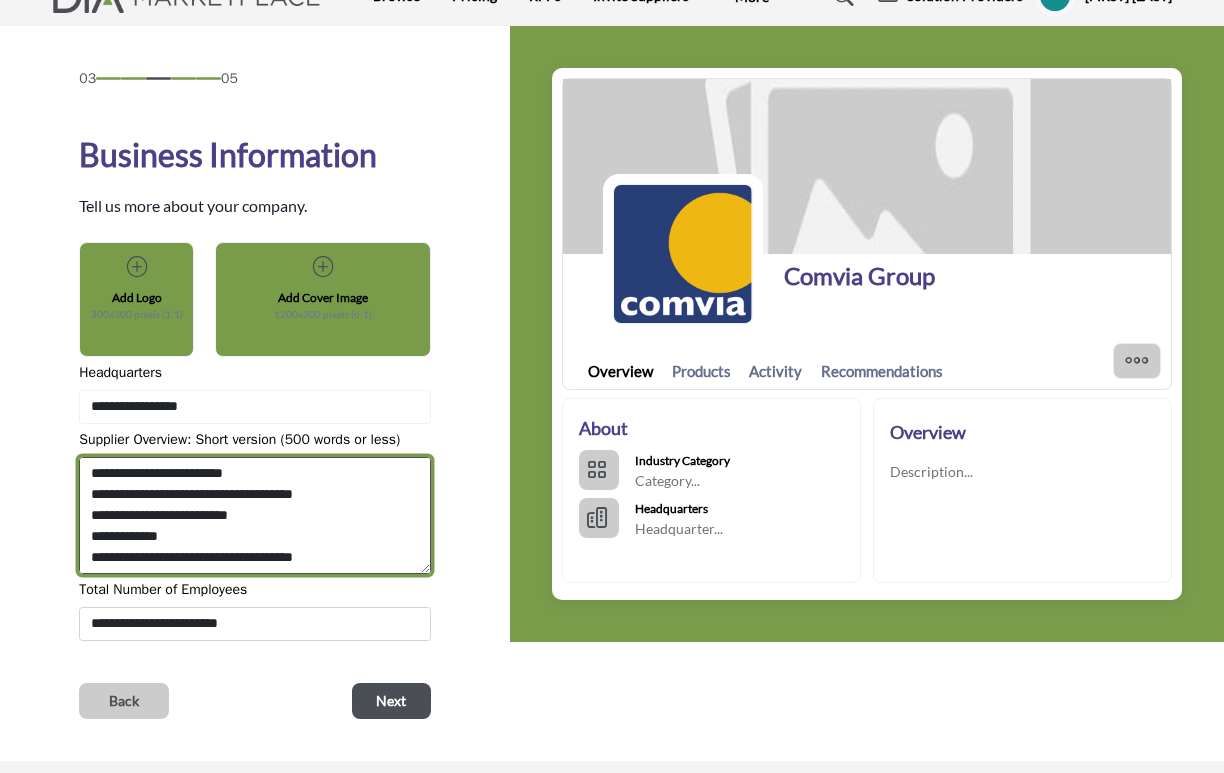 click on "**********" at bounding box center (255, 516) 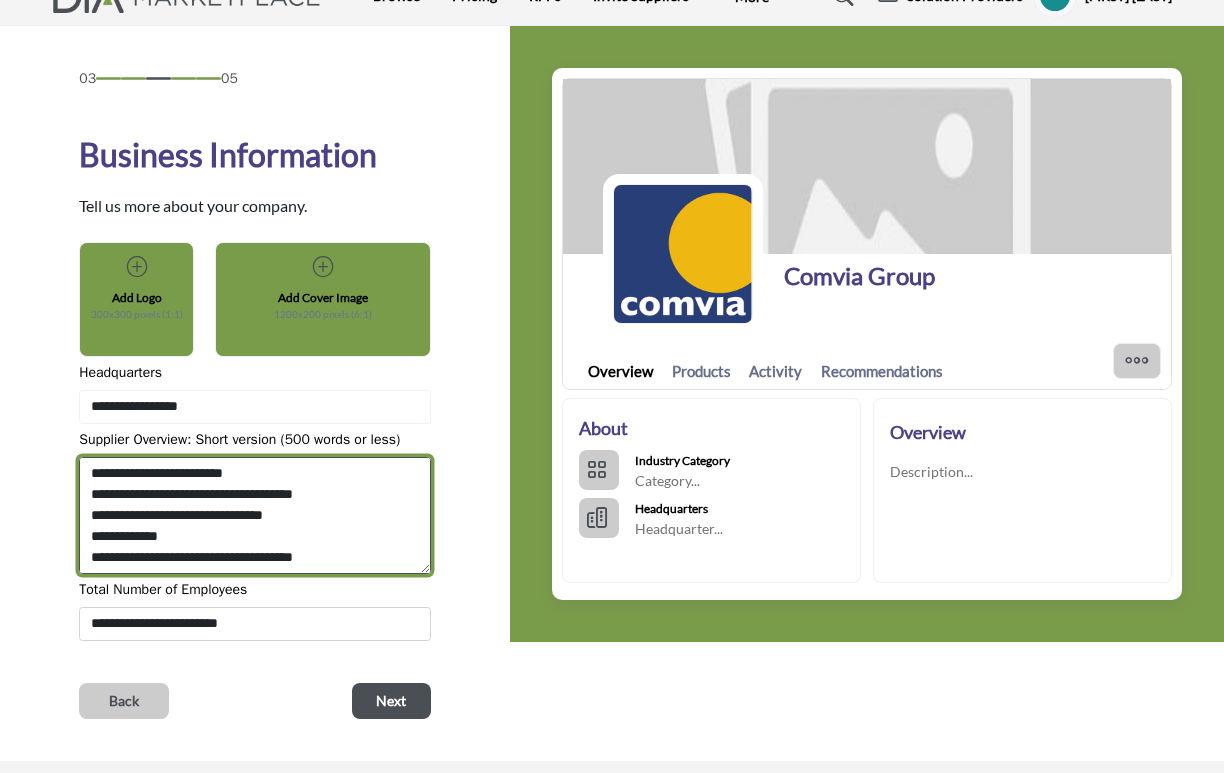 drag, startPoint x: 161, startPoint y: 538, endPoint x: 61, endPoint y: 539, distance: 100.005 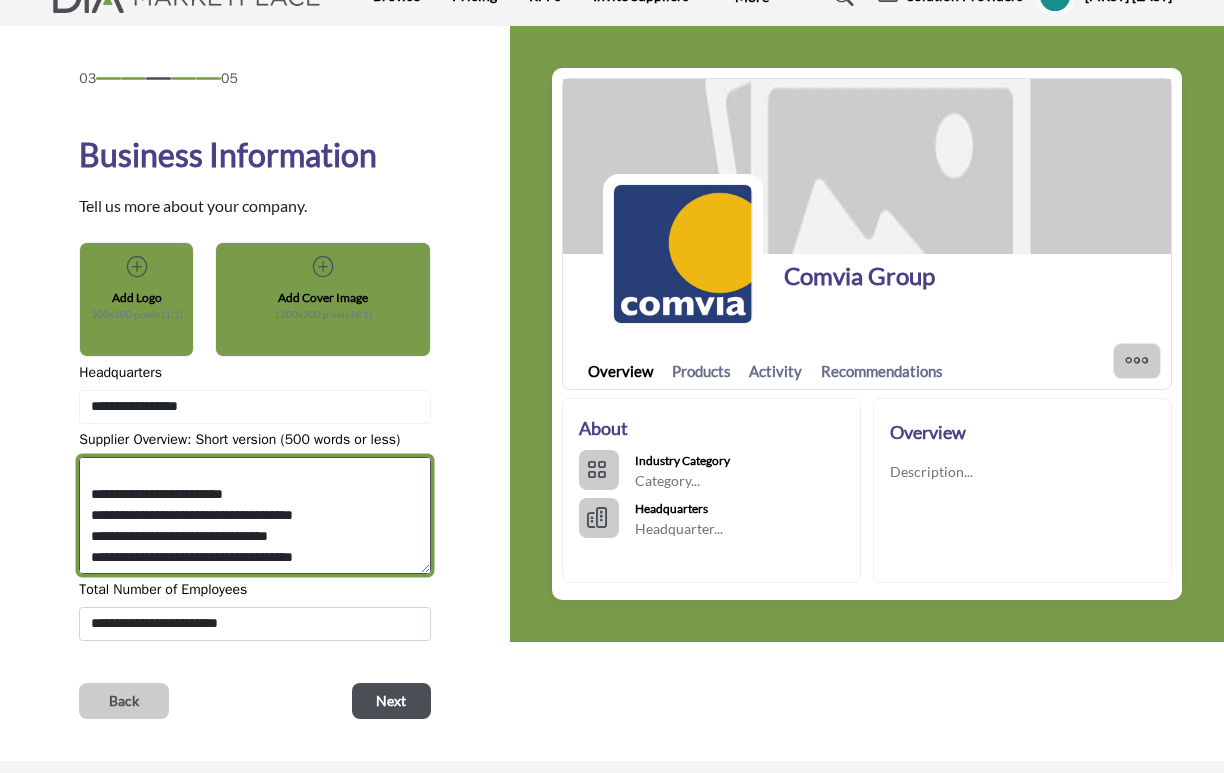 scroll, scrollTop: 84, scrollLeft: 0, axis: vertical 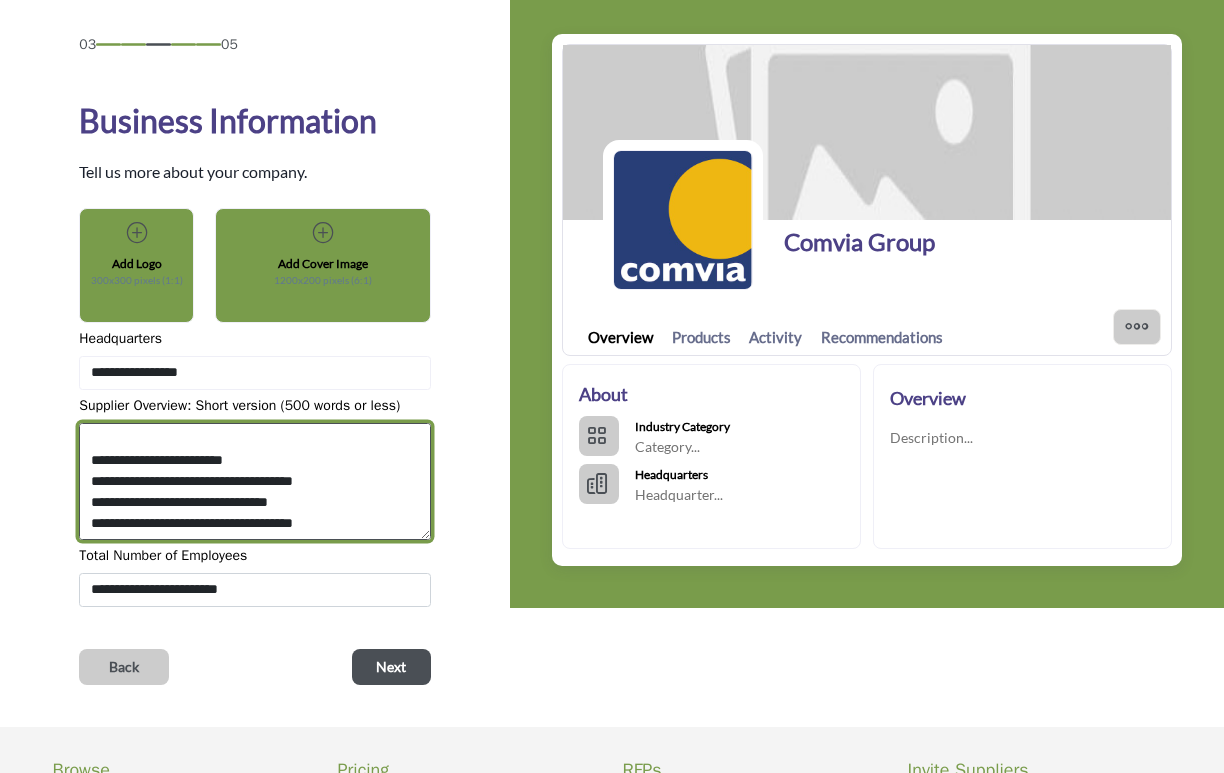 click on "**********" at bounding box center (255, 482) 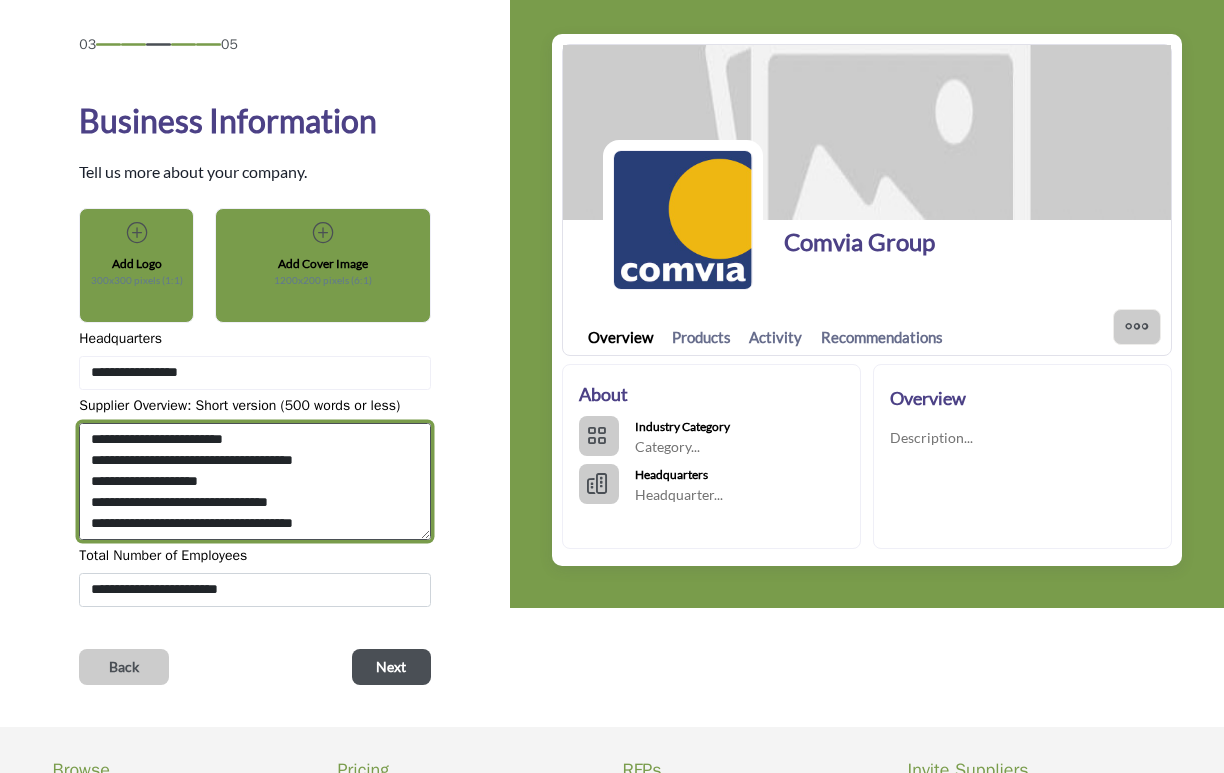 scroll, scrollTop: 105, scrollLeft: 0, axis: vertical 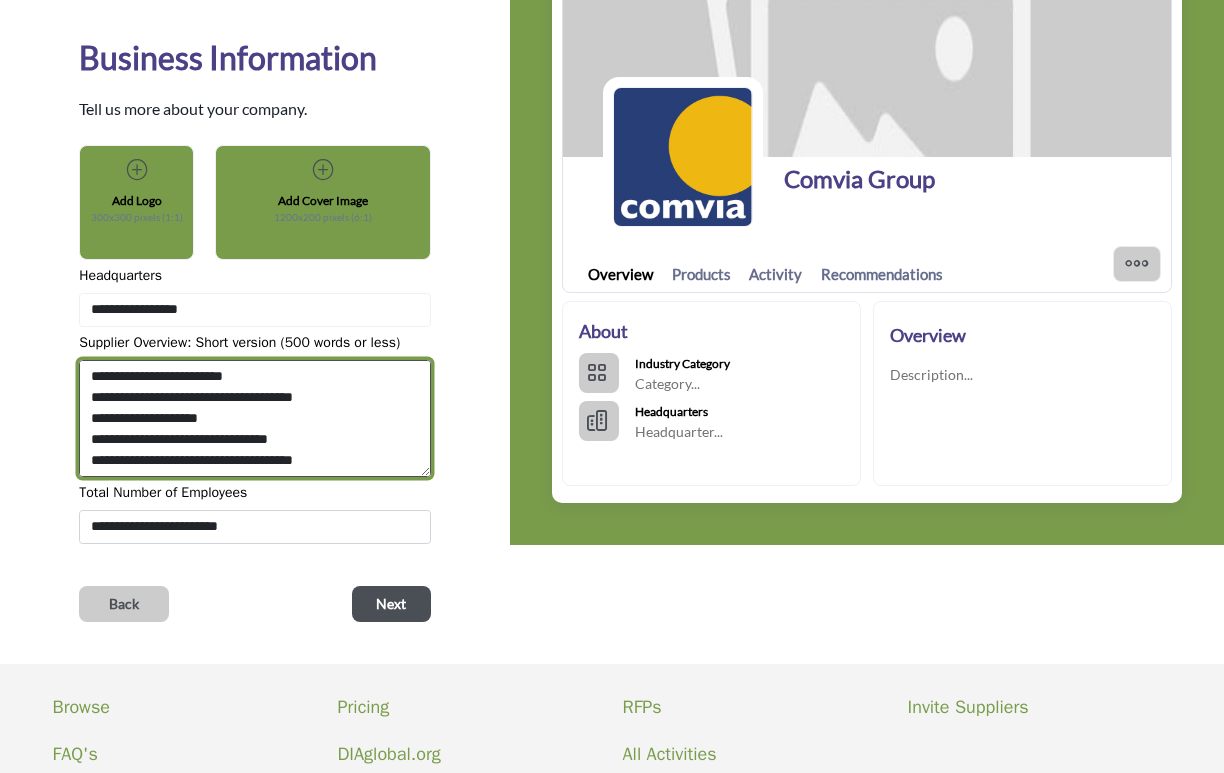 type on "**********" 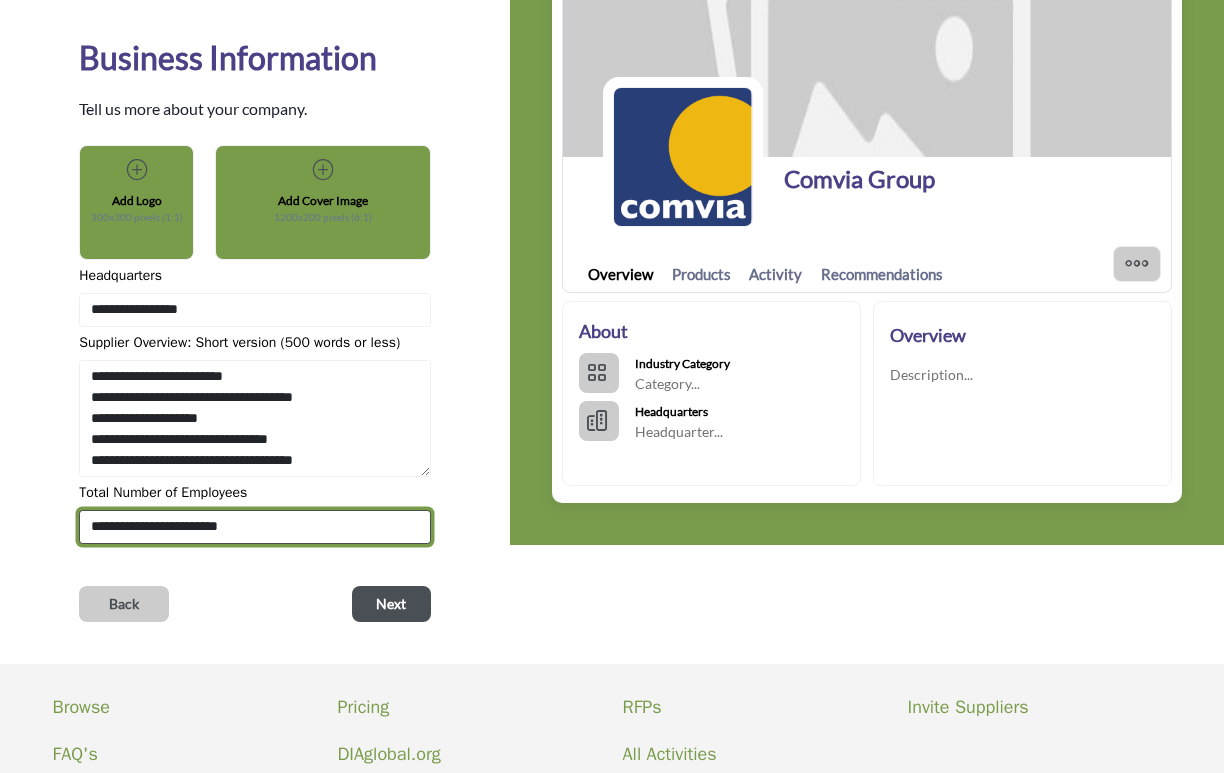 select on "***" 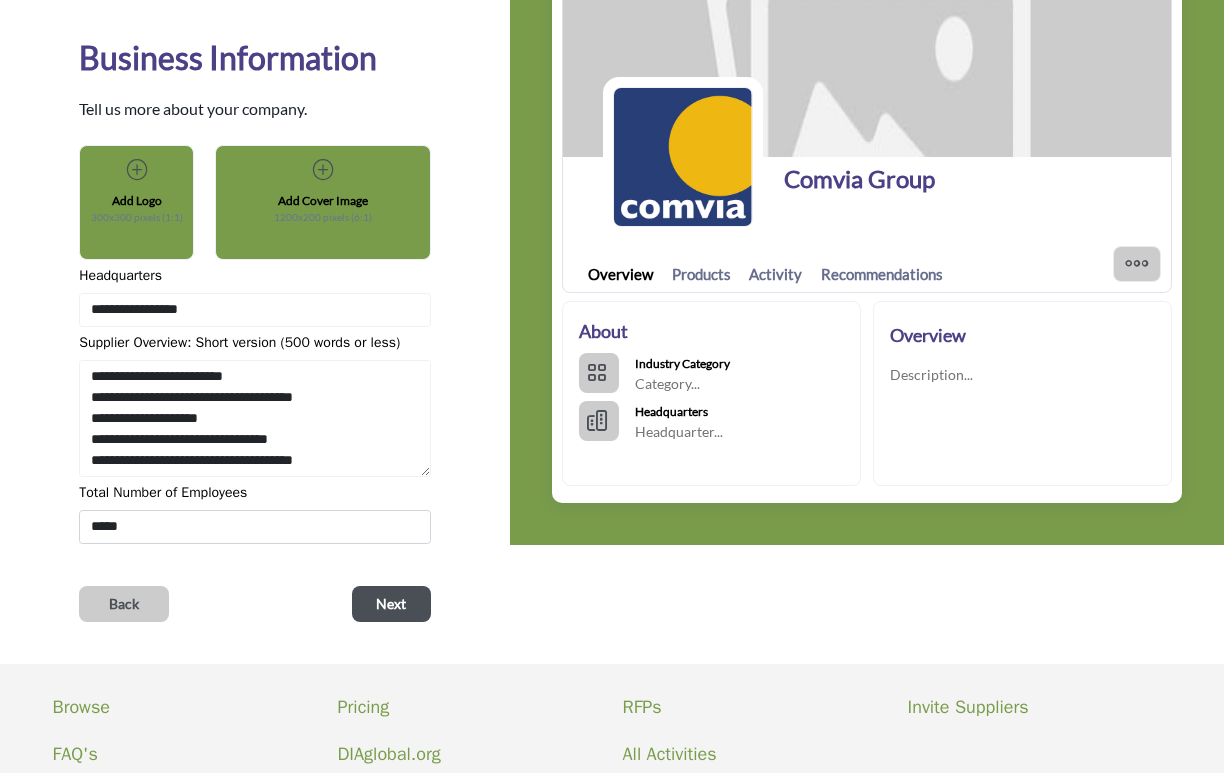 click on "Next" at bounding box center (391, 604) 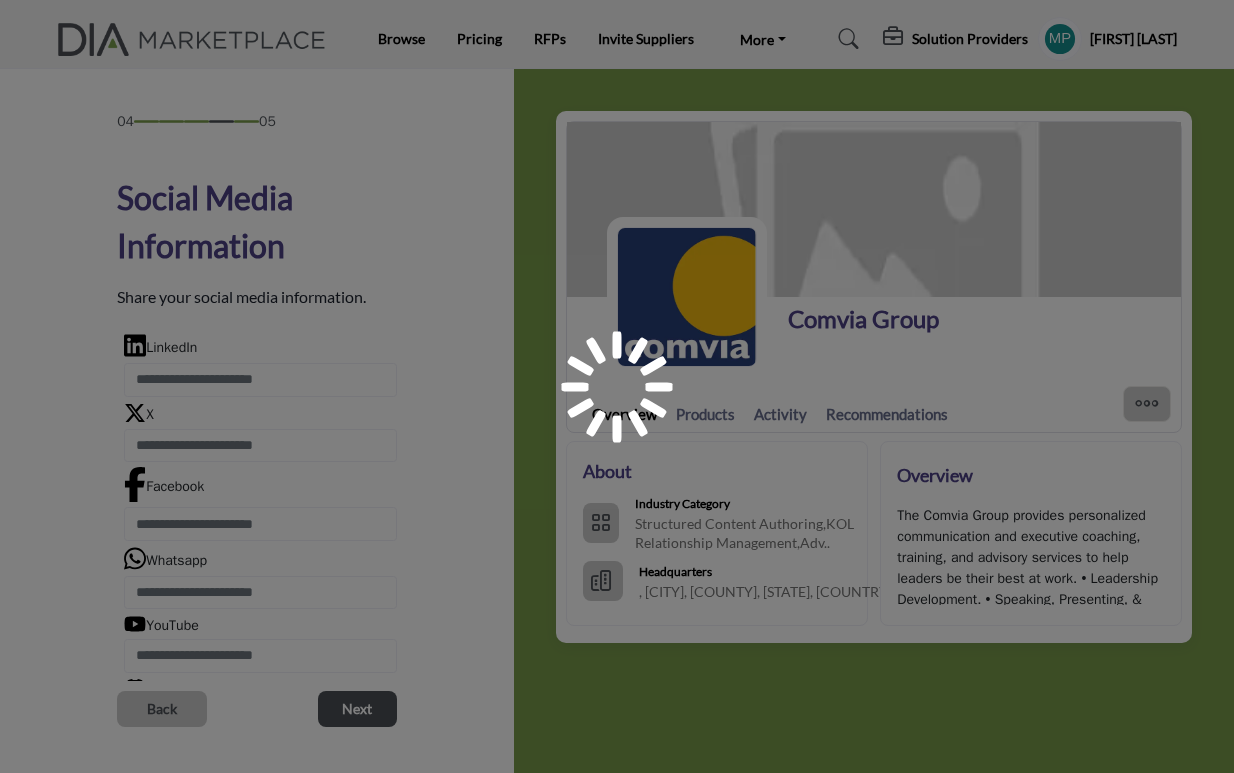 scroll, scrollTop: 0, scrollLeft: 0, axis: both 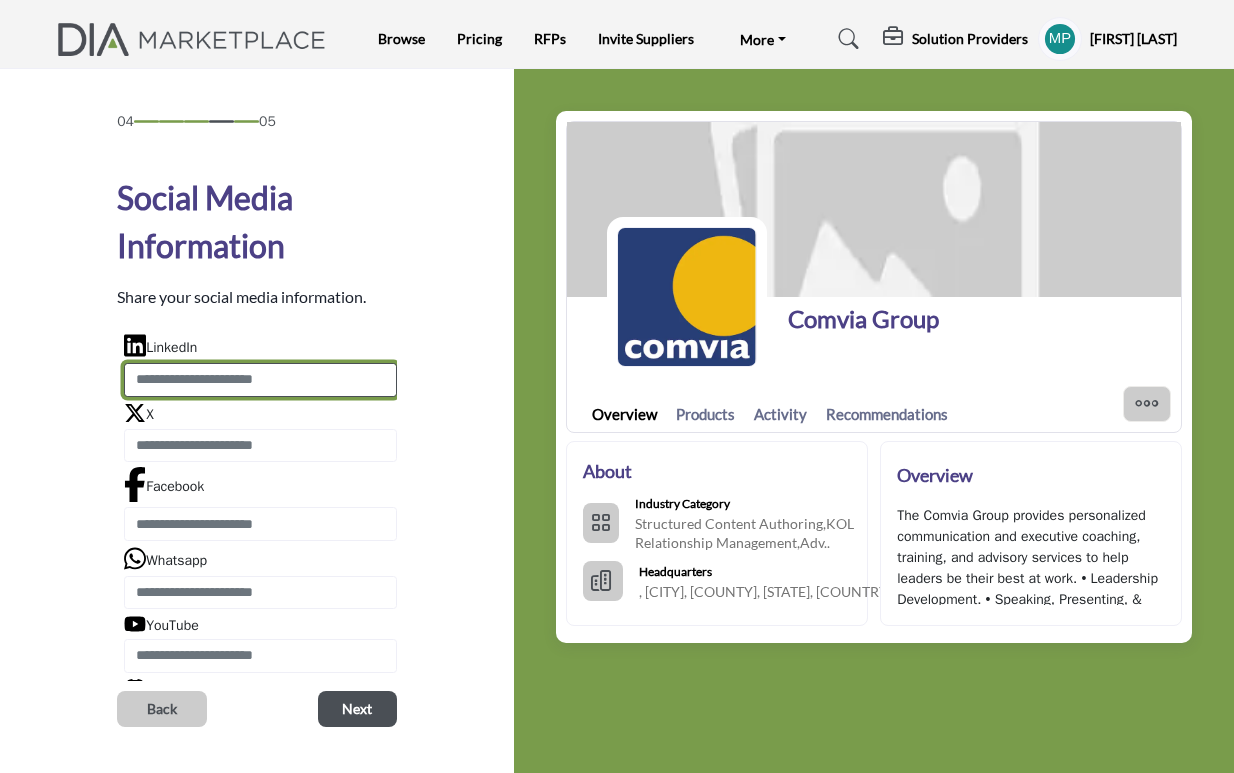 click at bounding box center [260, 380] 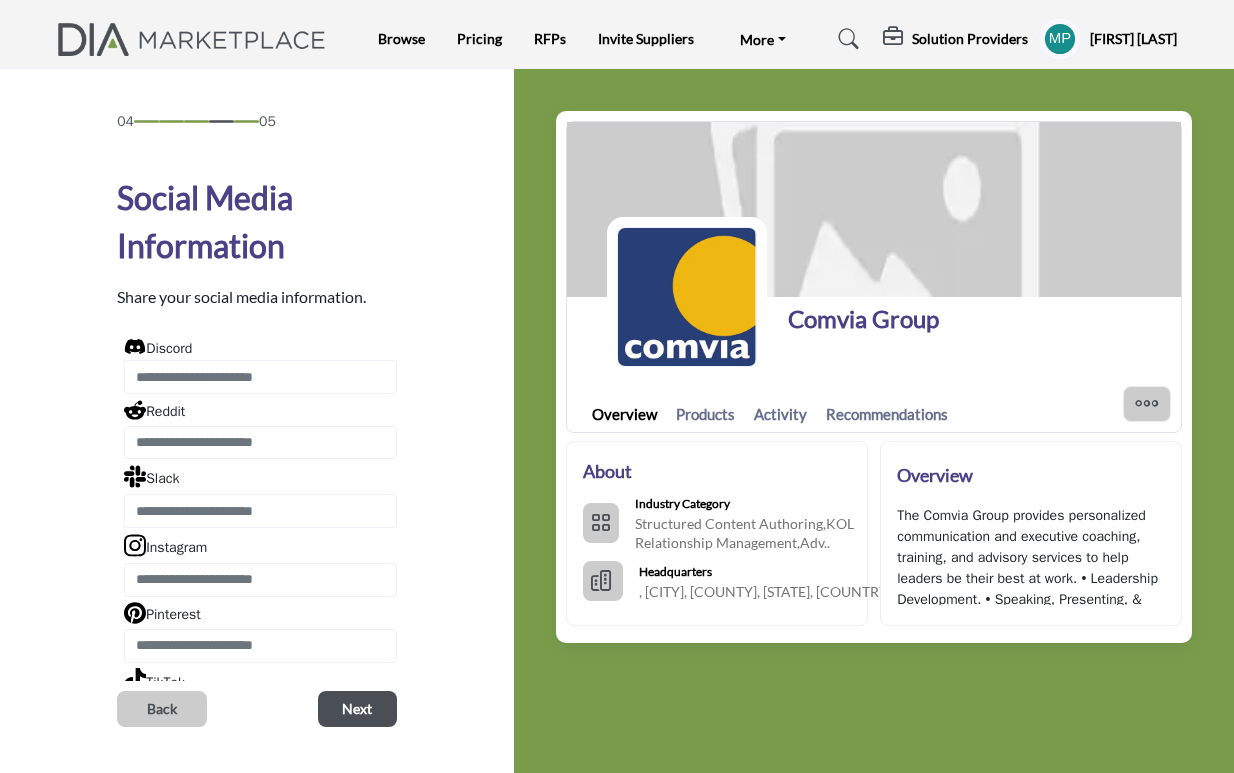 scroll, scrollTop: 391, scrollLeft: 0, axis: vertical 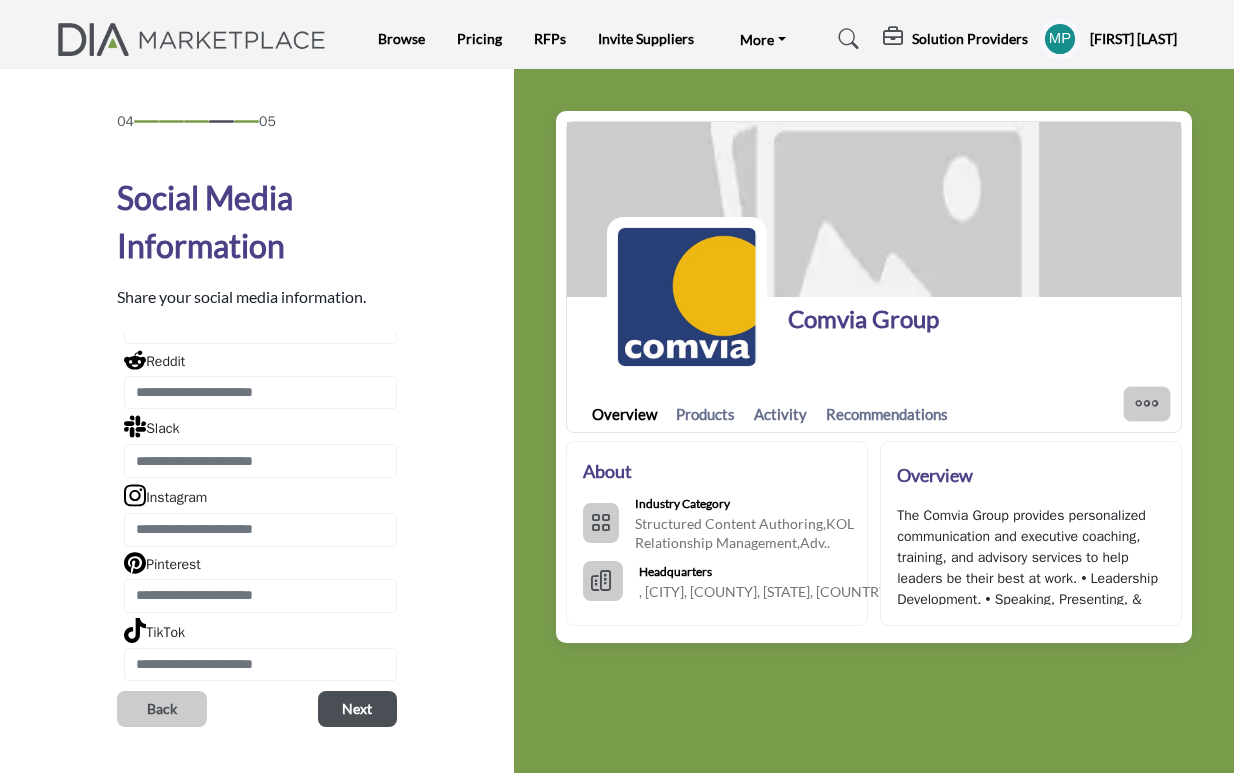 type on "**********" 